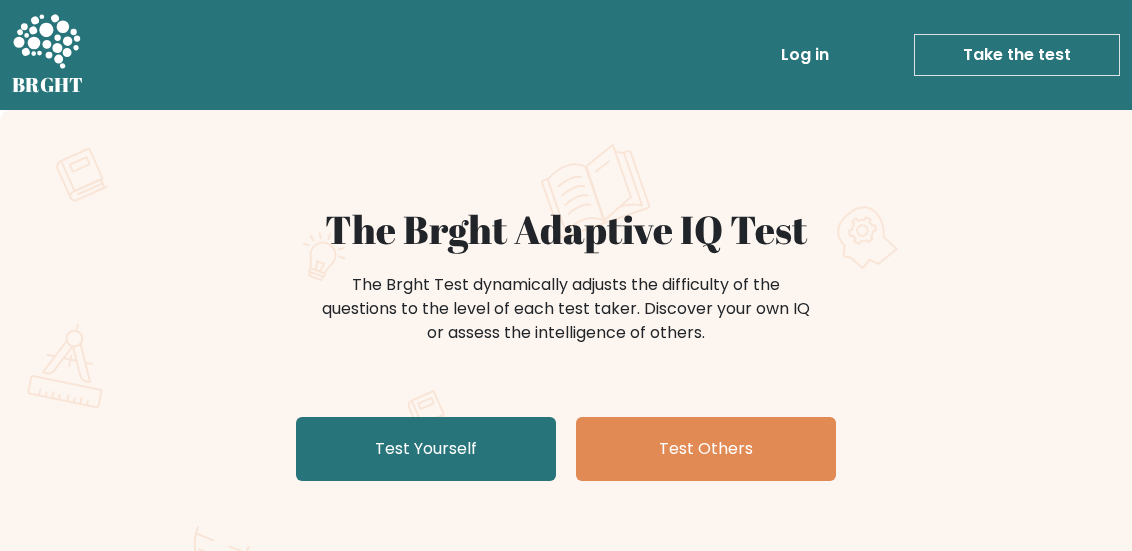 scroll, scrollTop: 0, scrollLeft: 0, axis: both 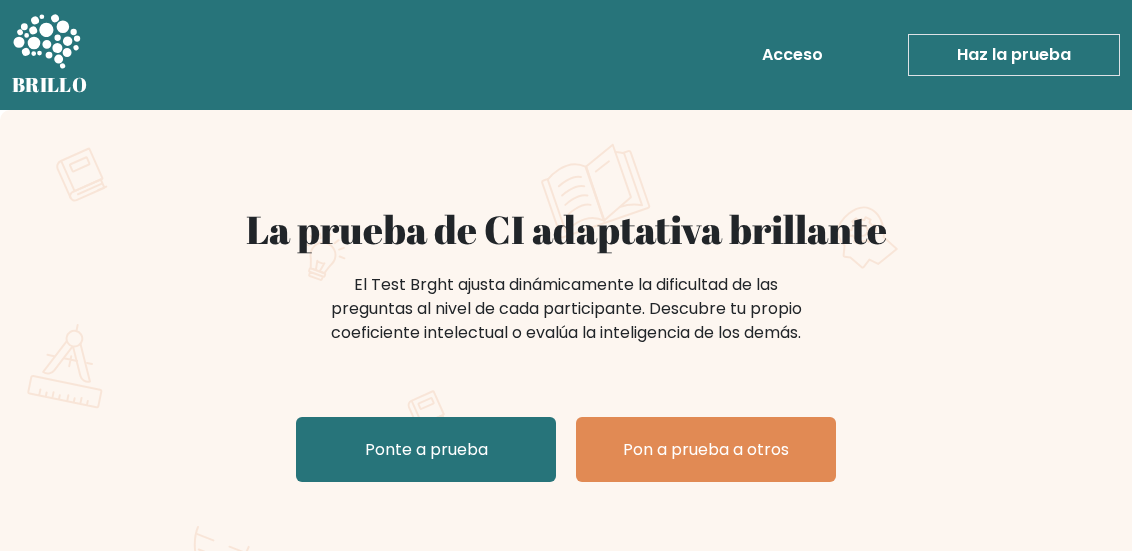 click on "El Test Brght ajusta dinámicamente la dificultad de las preguntas al nivel de cada participante. Descubre tu propio coeficiente intelectual o evalúa la inteligencia de los demás." at bounding box center [566, 319] 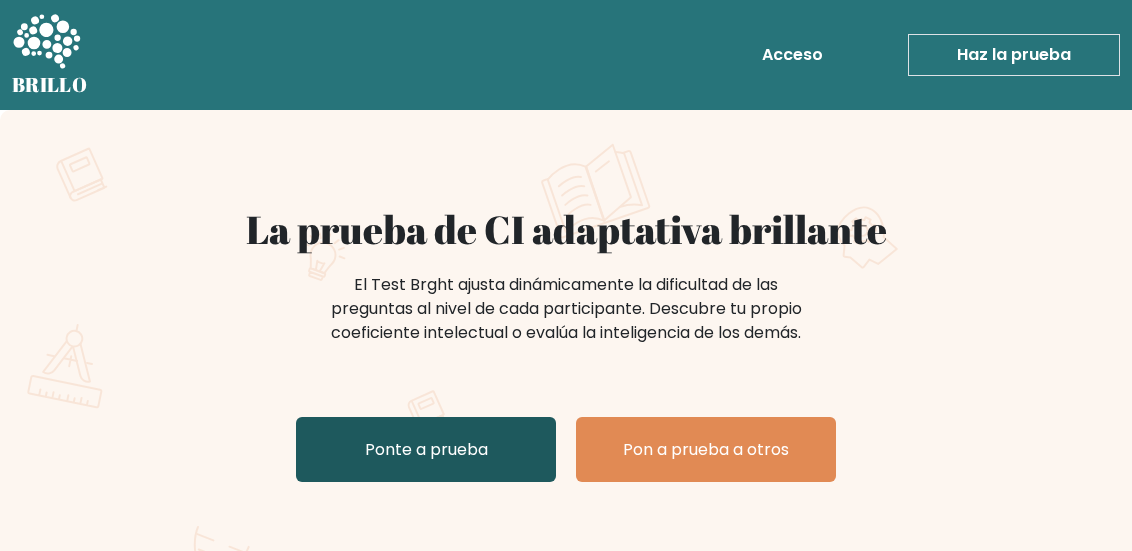 click on "Ponte a prueba" at bounding box center [426, 449] 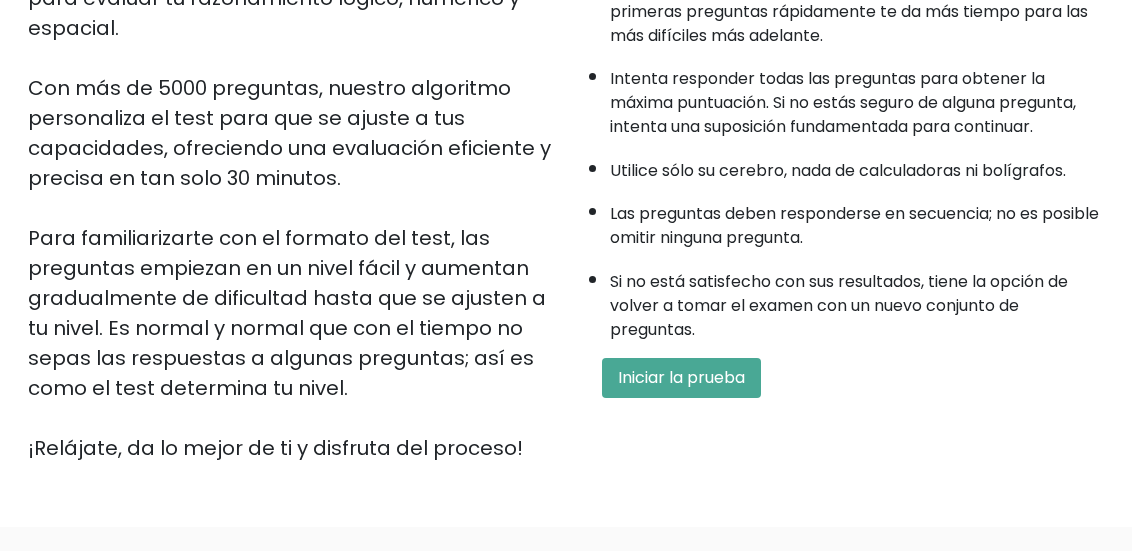 scroll, scrollTop: 400, scrollLeft: 0, axis: vertical 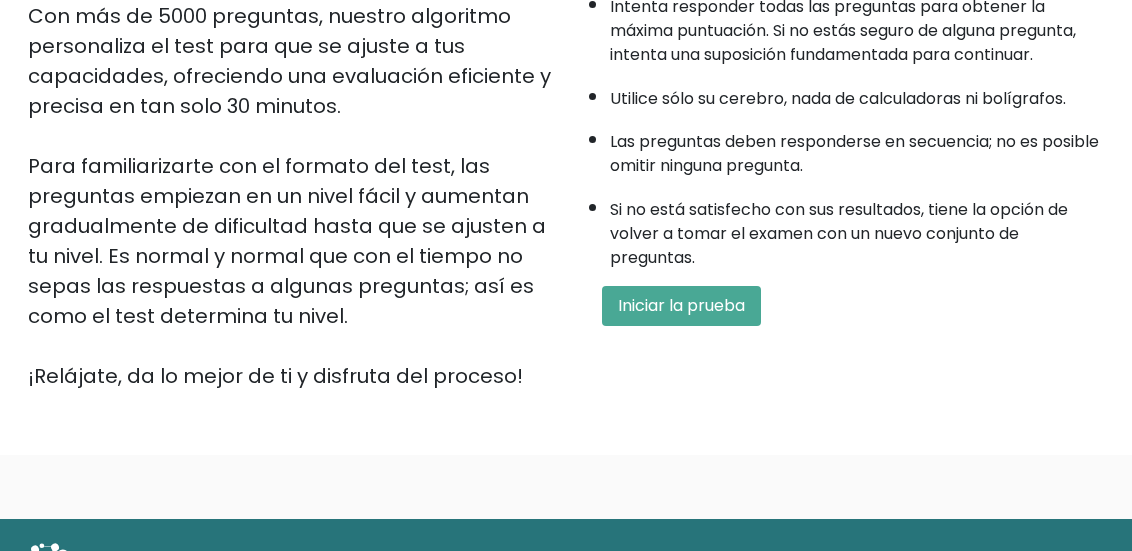 click on "Algunas cosas antes de empezar:
El examen consta de 40 preguntas y debe completarse en 30 minutos. Tienes 45 segundos para la primera pregunta y cada pregunta siguiente añade otros 45 segundos. Responder las primeras preguntas rápidamente te da más tiempo para las más difíciles más adelante.
Intenta responder todas las preguntas para obtener la máxima puntuación. Si no estás seguro de alguna pregunta, intenta una suposición fundamentada para continuar.
Utilice sólo su cerebro, nada de calculadoras ni bolígrafos.
Las preguntas deben responderse en secuencia; no es posible omitir ninguna pregunta.
Si no está satisfecho con sus resultados, tiene la opción de volver a tomar el examen con un nuevo conjunto de preguntas.
Iniciar la prueba" at bounding box center [841, 98] 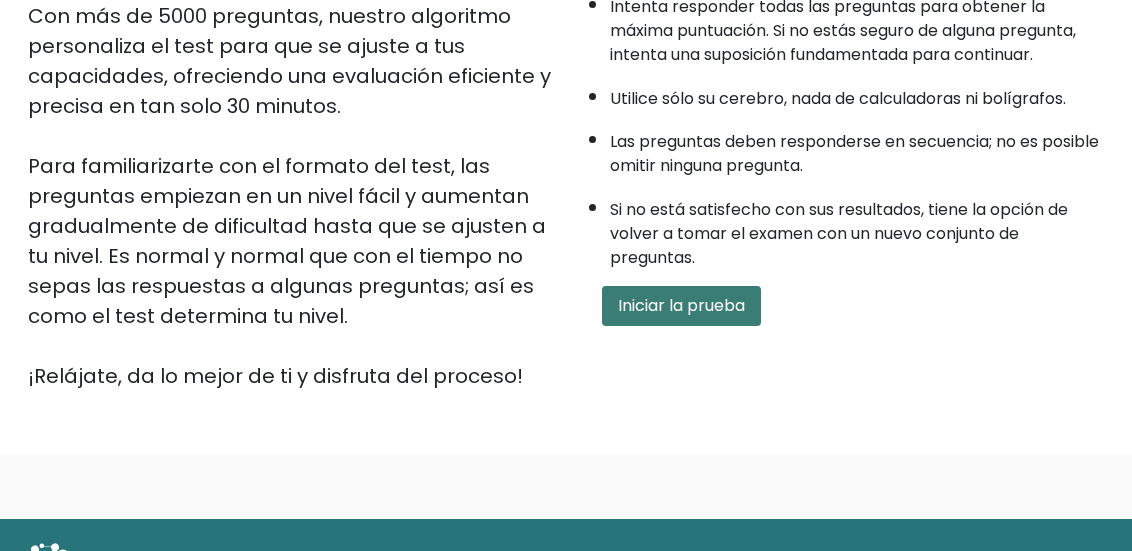 click on "Iniciar la prueba" at bounding box center (681, 305) 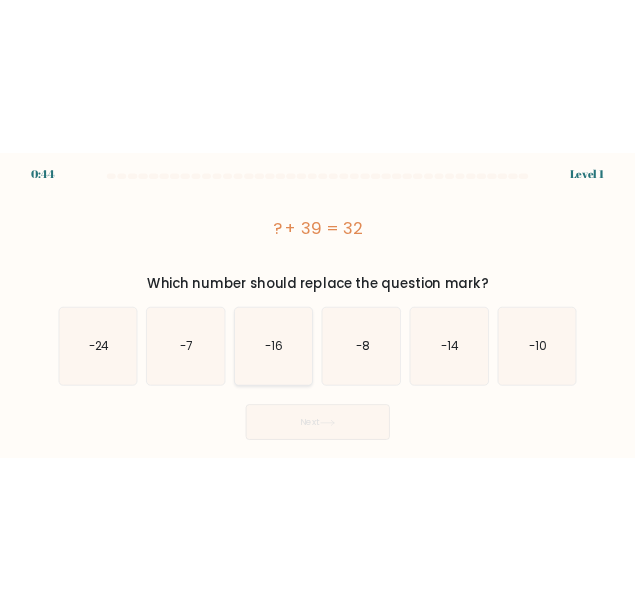 scroll, scrollTop: 0, scrollLeft: 0, axis: both 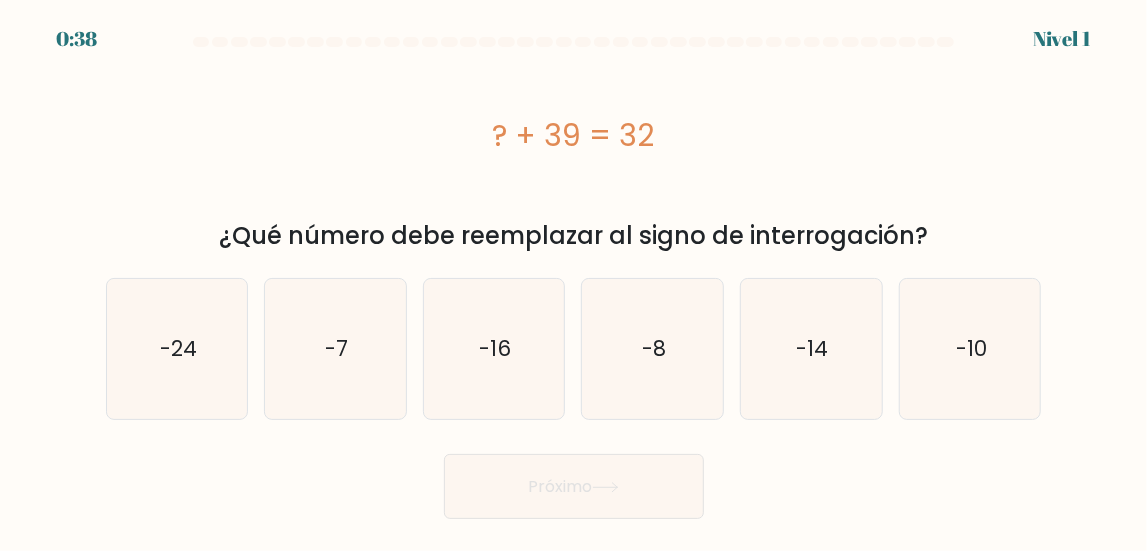 drag, startPoint x: 463, startPoint y: 189, endPoint x: 479, endPoint y: 179, distance: 18.867962 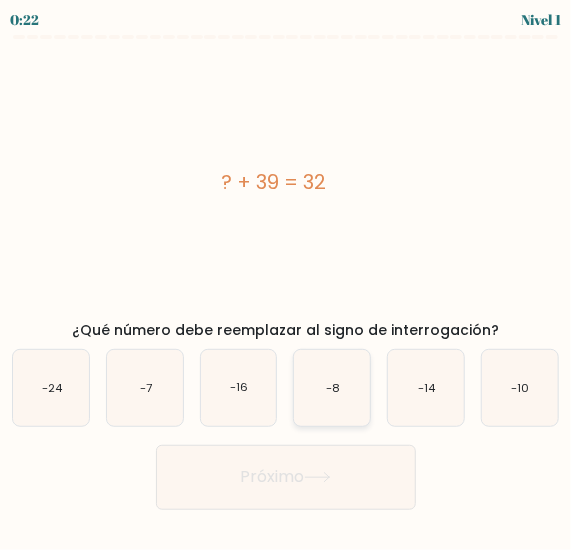 click on "-8" 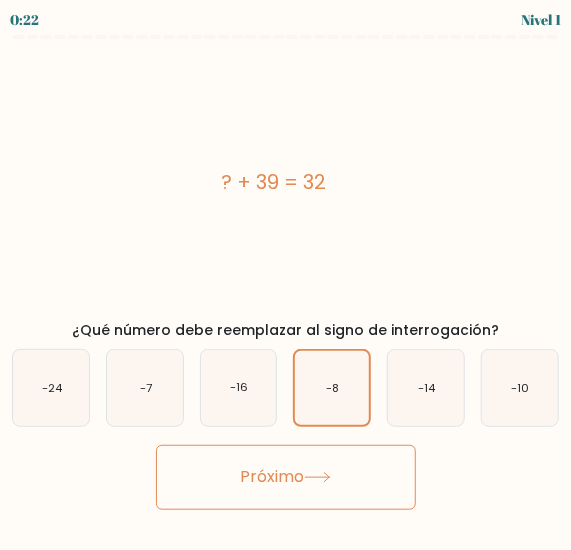 click on "Próximo" at bounding box center (272, 477) 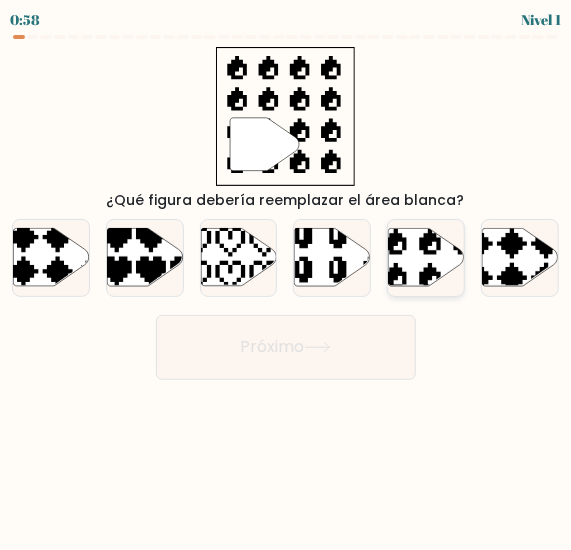 click 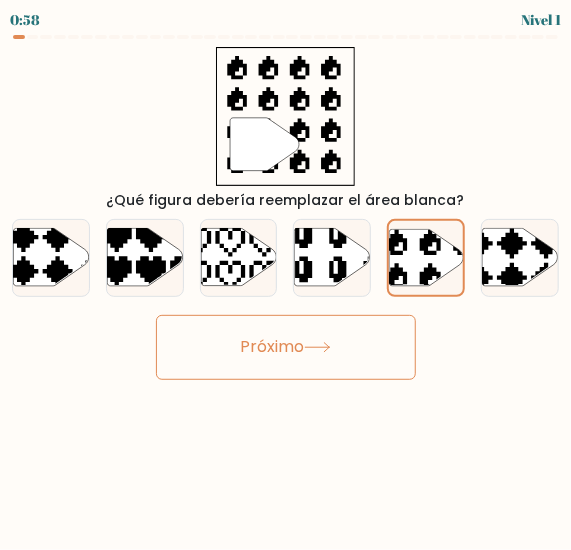click on "Próximo" at bounding box center (286, 347) 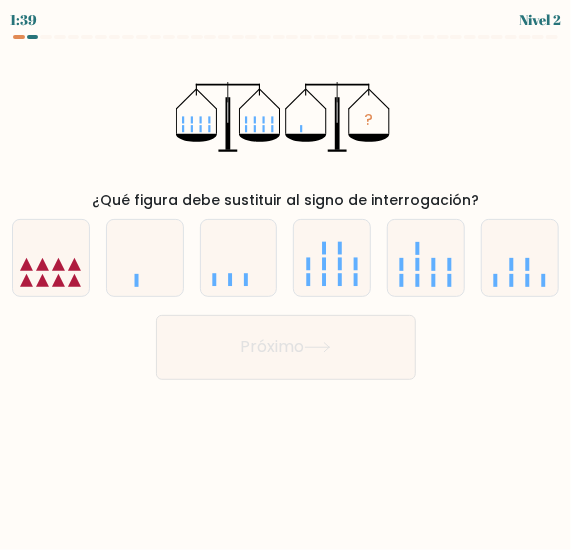 type 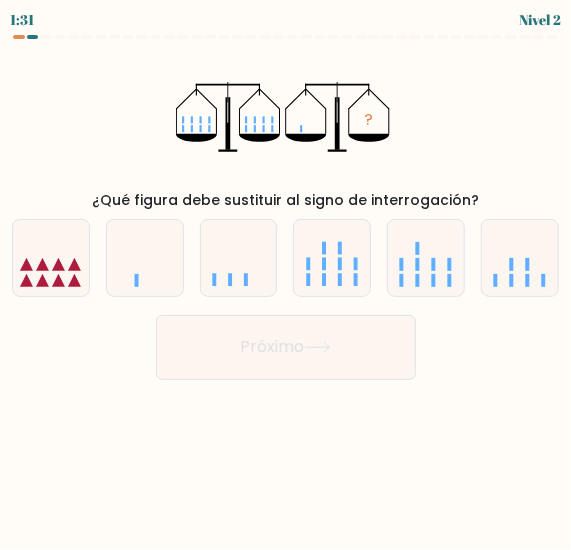drag, startPoint x: 131, startPoint y: 269, endPoint x: 269, endPoint y: 399, distance: 189.58904 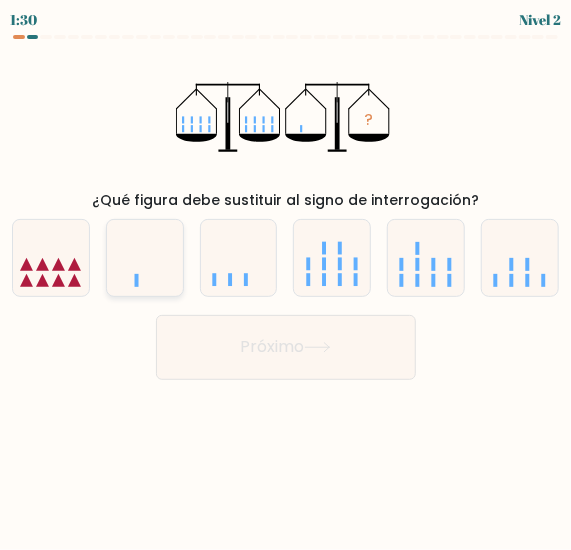 click 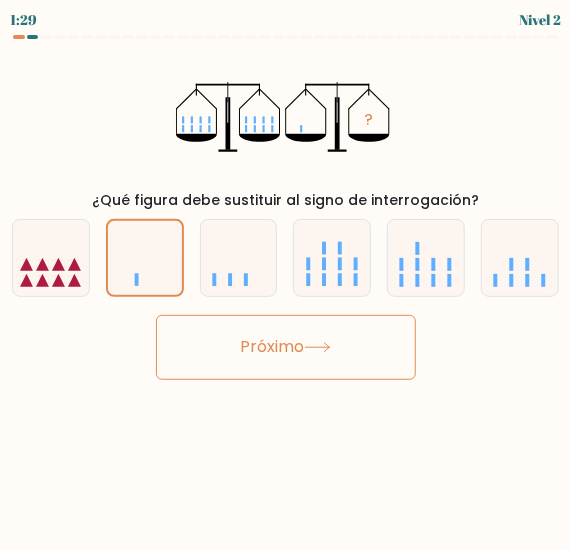 click on "Próximo" at bounding box center [286, 347] 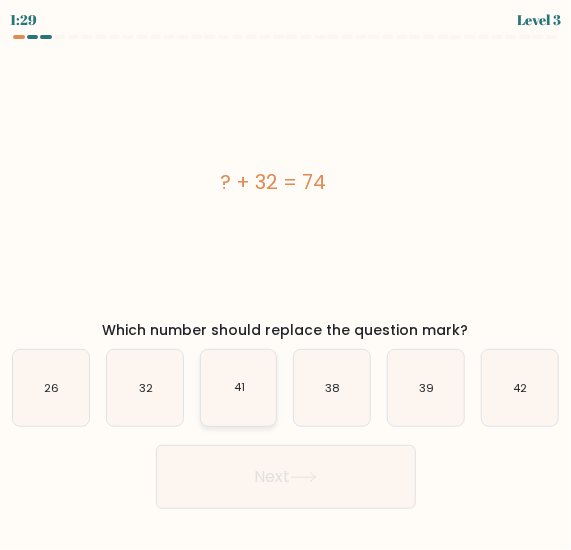 click on "41" 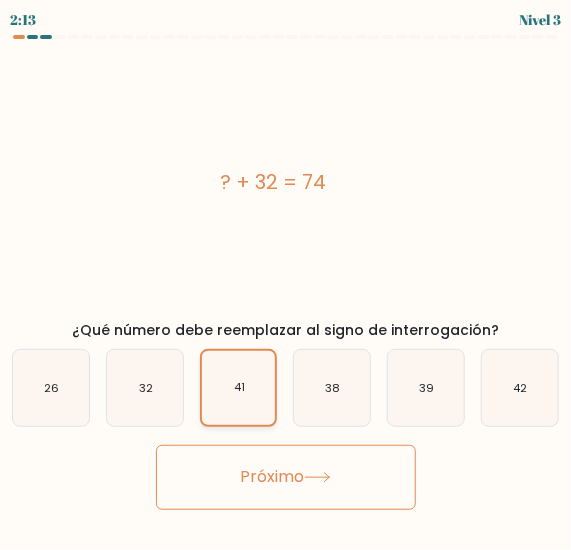 drag, startPoint x: 270, startPoint y: 357, endPoint x: 241, endPoint y: 371, distance: 32.202484 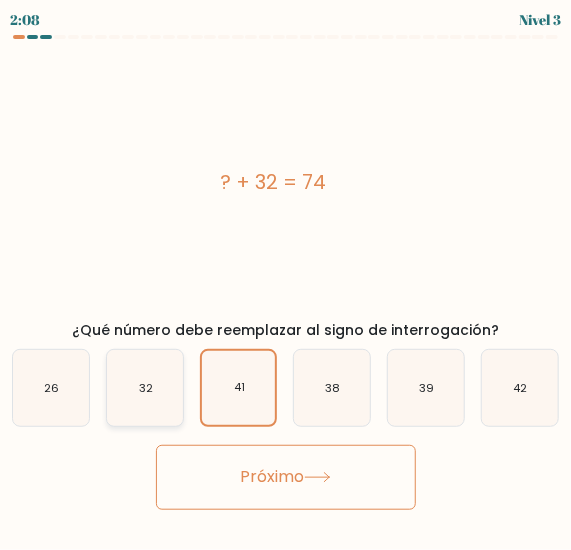 drag, startPoint x: 128, startPoint y: 377, endPoint x: 156, endPoint y: 393, distance: 32.24903 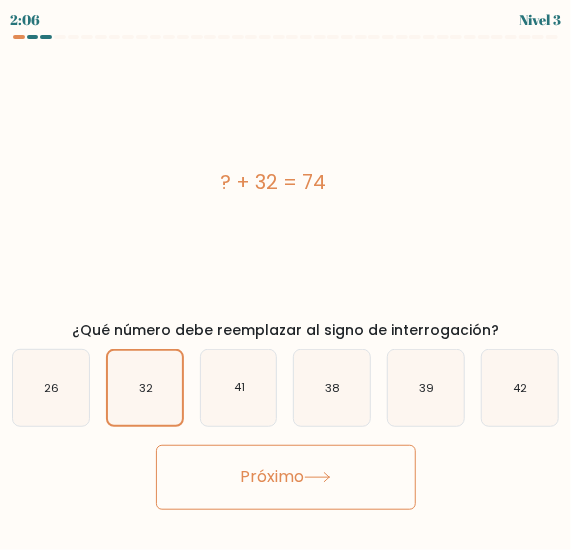 click on "Próximo" at bounding box center (286, 477) 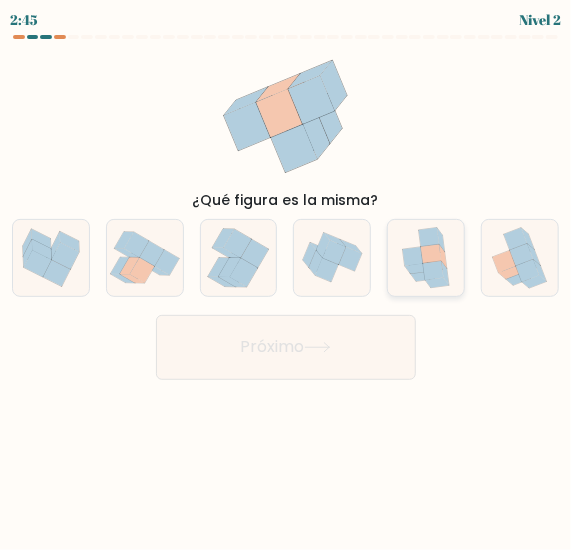 click 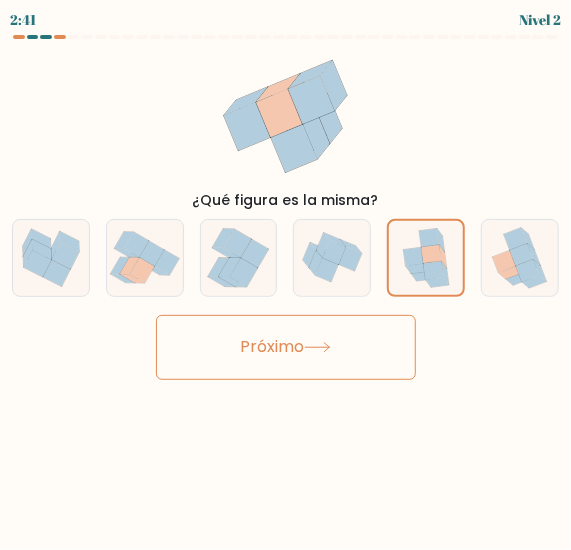 drag, startPoint x: 302, startPoint y: 353, endPoint x: 256, endPoint y: 422, distance: 82.92768 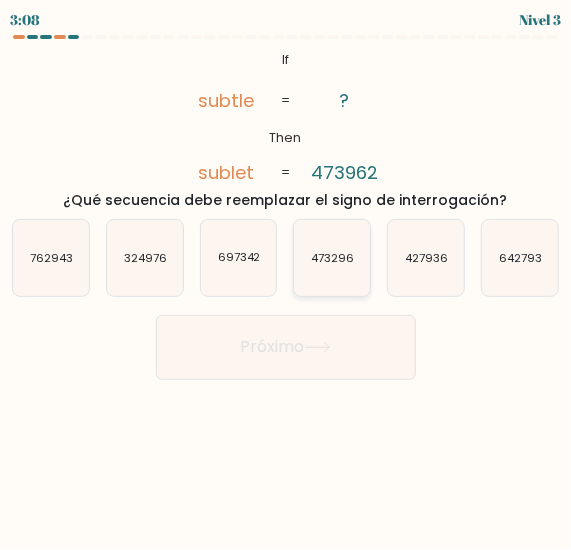 click on "473296" 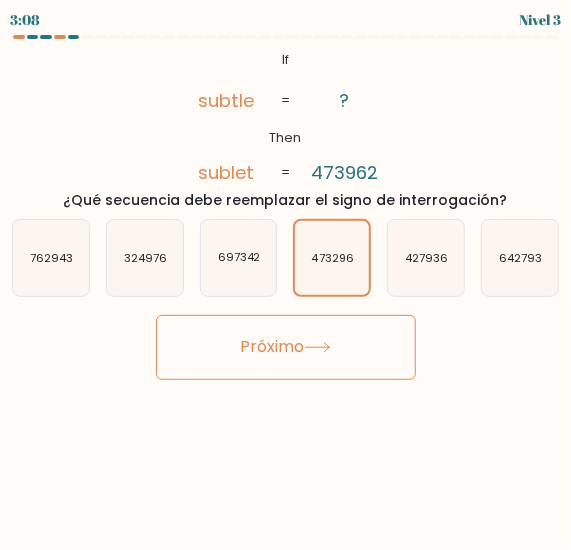 click 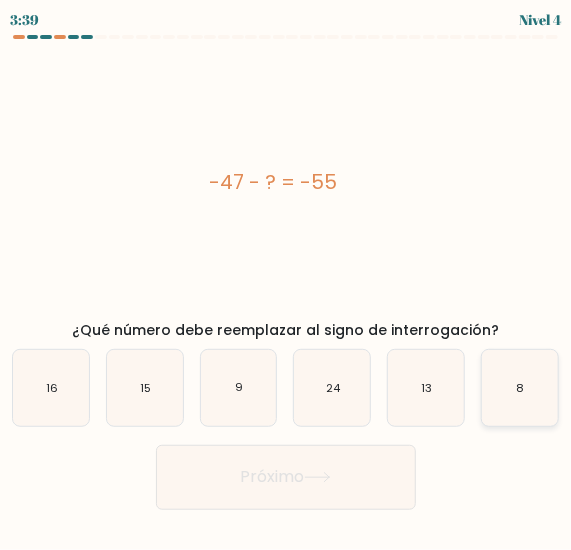click on "8" 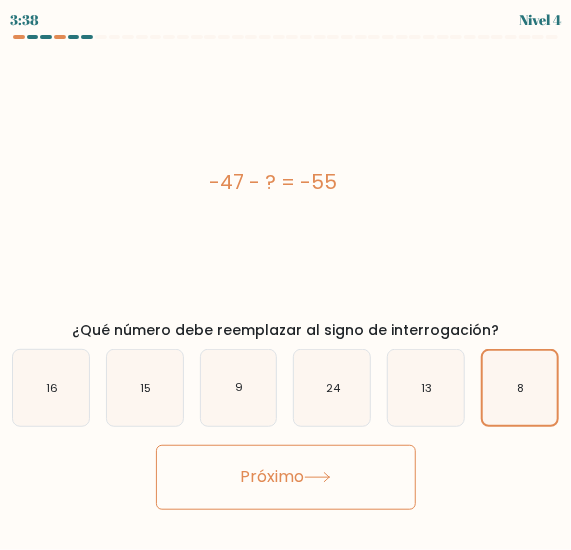 click on "Próximo" at bounding box center (286, 477) 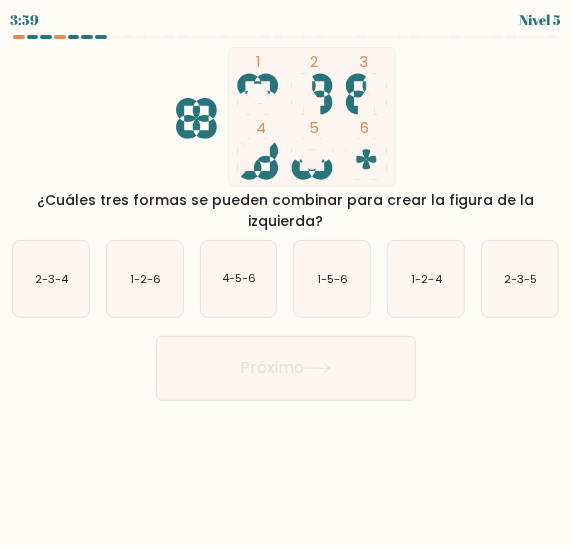 drag, startPoint x: 318, startPoint y: 273, endPoint x: 320, endPoint y: 335, distance: 62.03225 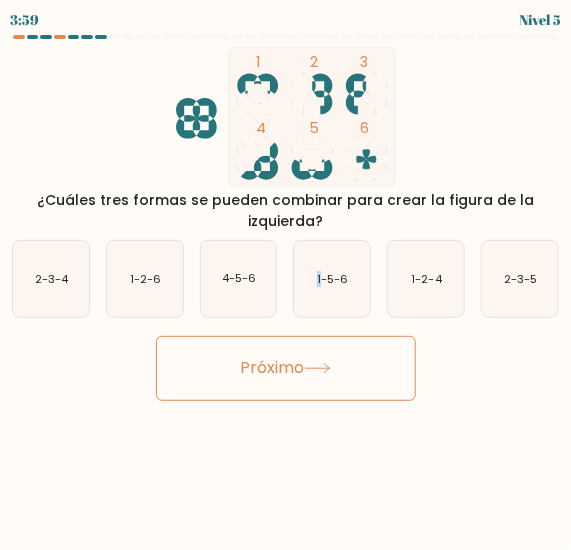 click on "Próximo" at bounding box center [286, 368] 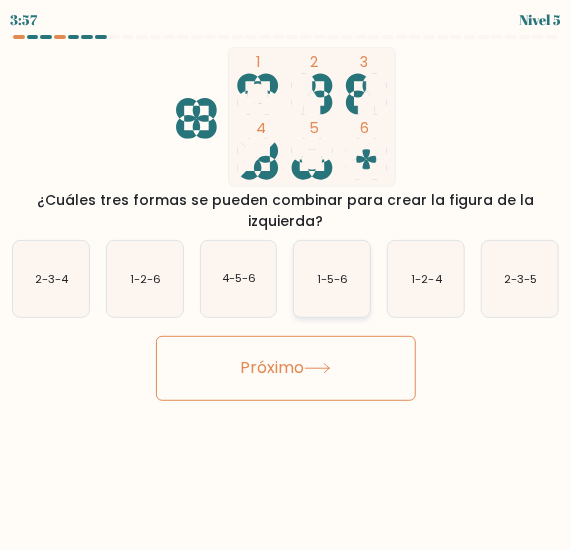 click on "1-5-6" 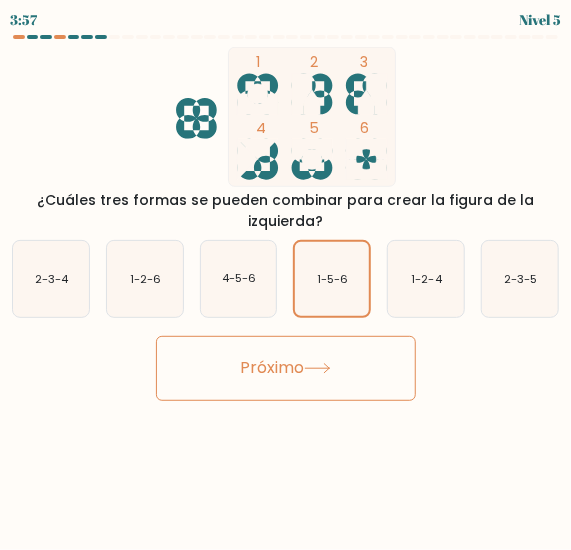 click on "Próximo" at bounding box center (286, 368) 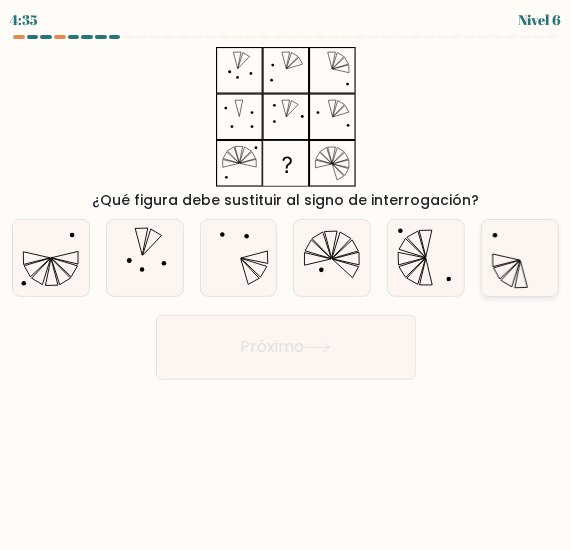 click 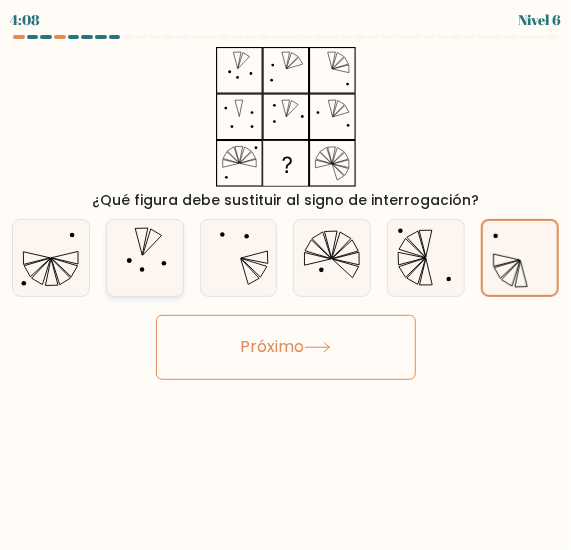 click 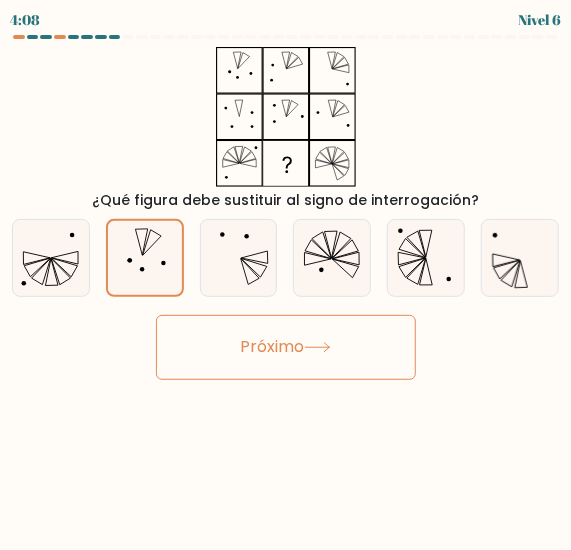 click on "Próximo" at bounding box center [286, 347] 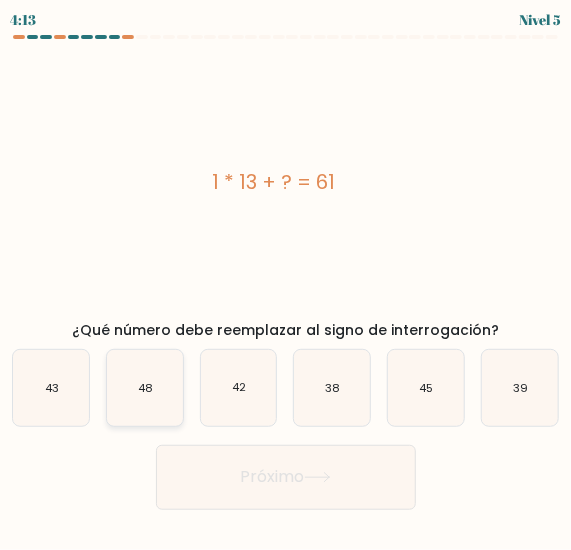 drag, startPoint x: 183, startPoint y: 387, endPoint x: 252, endPoint y: 517, distance: 147.17676 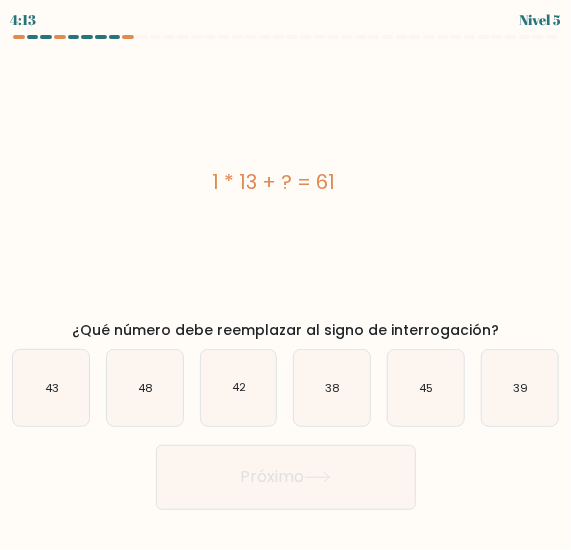 click on "b.
48" at bounding box center [145, 388] 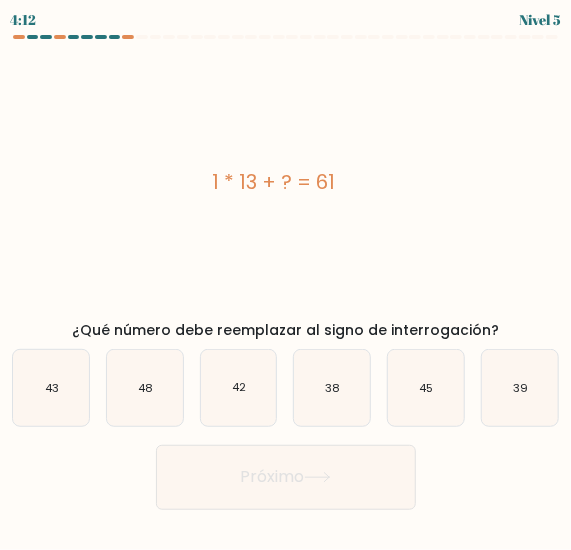 drag, startPoint x: 252, startPoint y: 517, endPoint x: 246, endPoint y: 501, distance: 17.088007 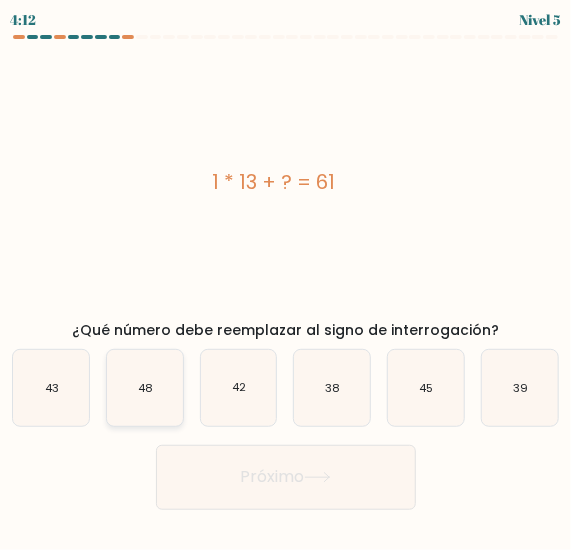 drag, startPoint x: 146, startPoint y: 397, endPoint x: 238, endPoint y: 491, distance: 131.52946 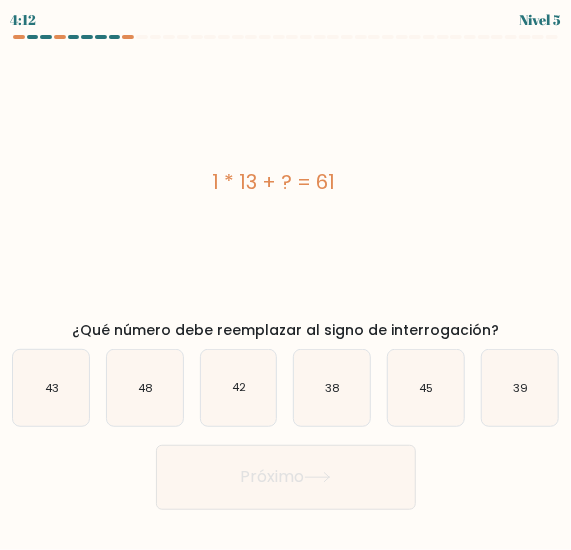 click on "b.
48" at bounding box center [286, 277] 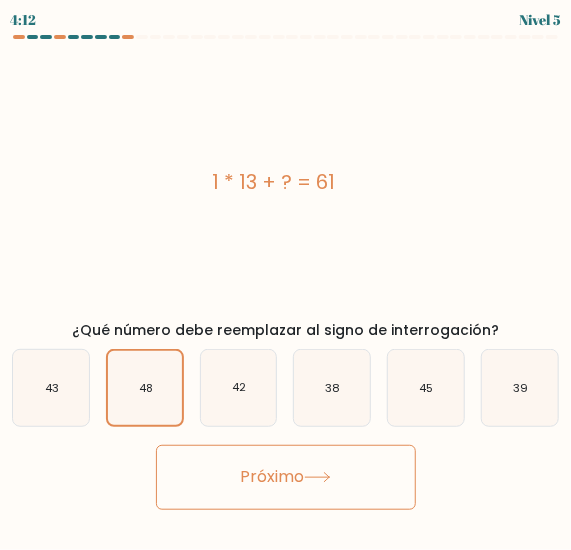 click on "Próximo" at bounding box center [286, 477] 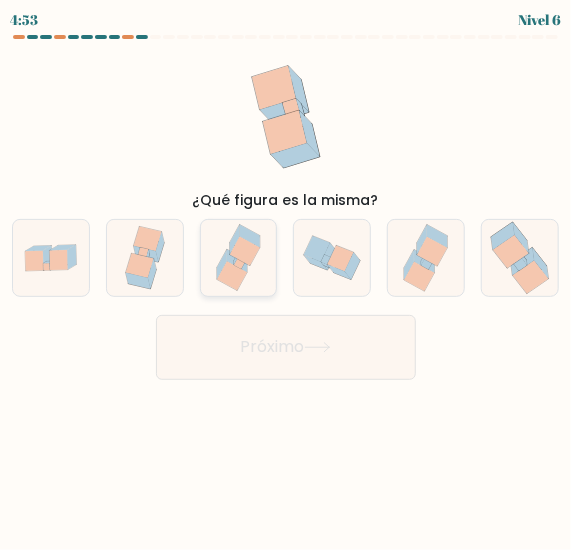 click 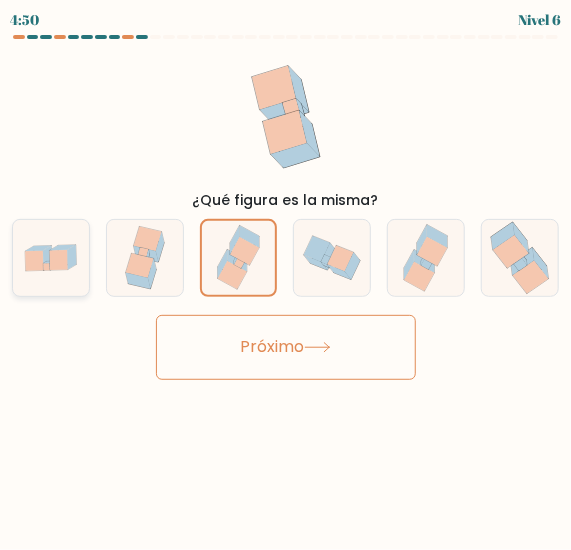 click 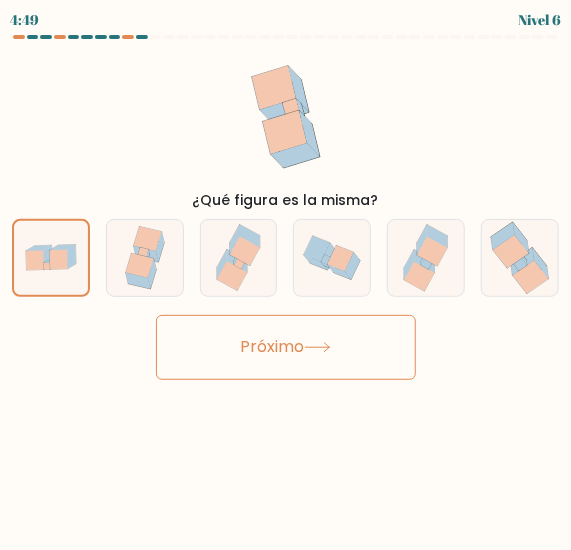 click on "Próximo" at bounding box center [286, 347] 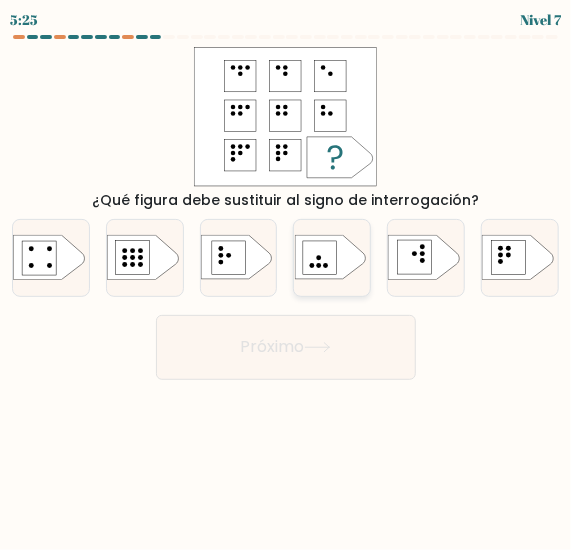 click 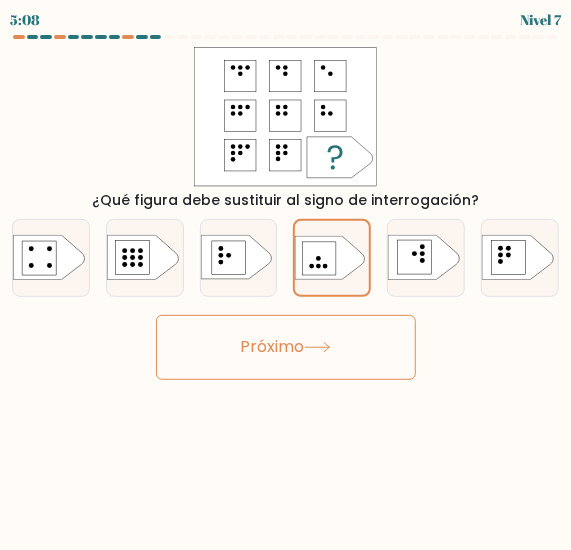 drag, startPoint x: 266, startPoint y: 343, endPoint x: 280, endPoint y: 341, distance: 14.142136 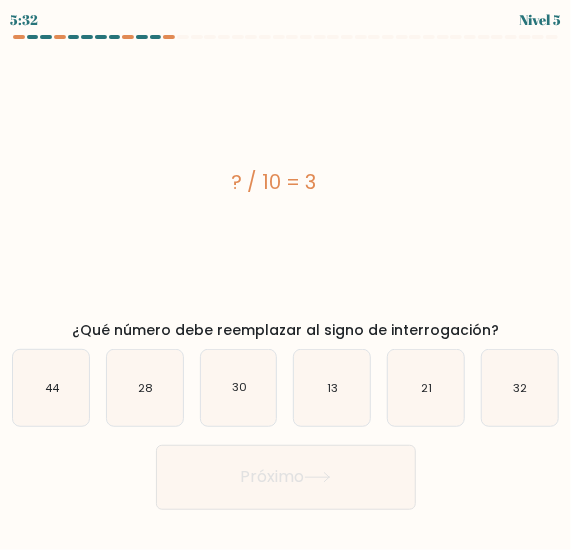 type 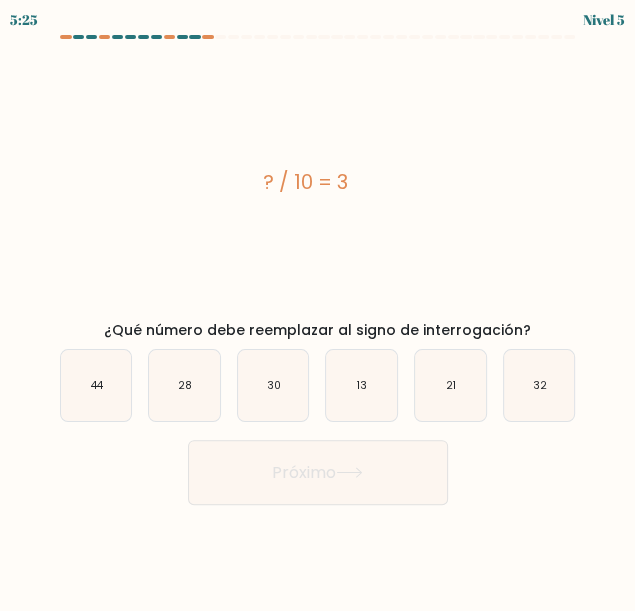 click on "? / 10 = 3" at bounding box center (306, 182) 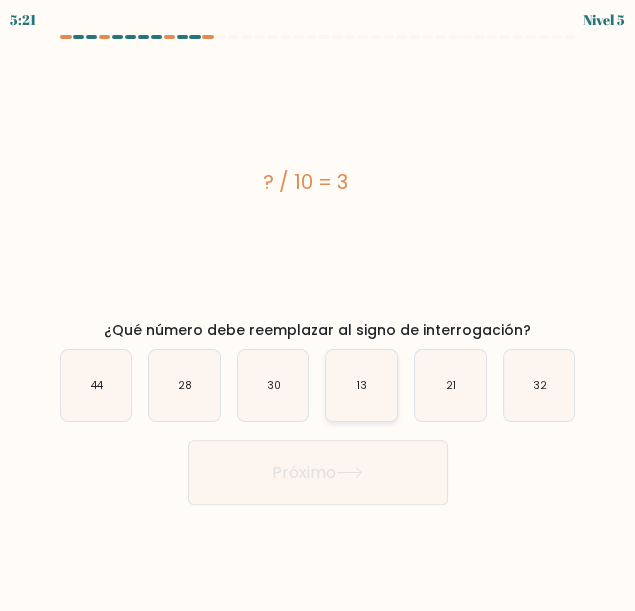 click on "13" 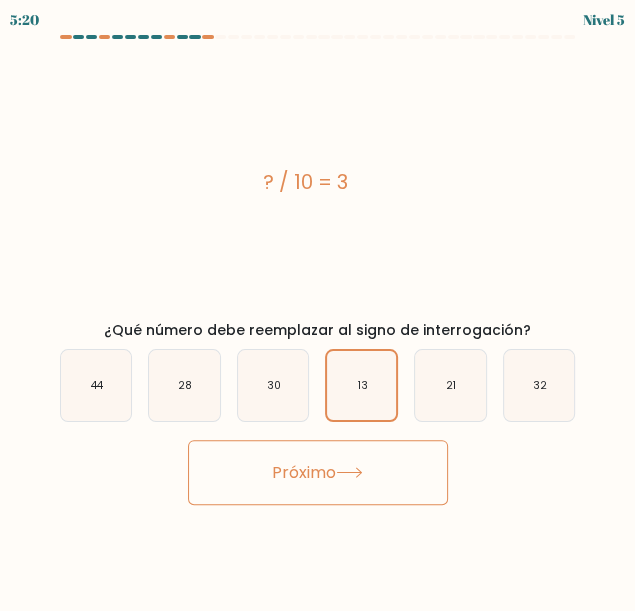 click on "5:20
Nivel 5
a." at bounding box center [317, 305] 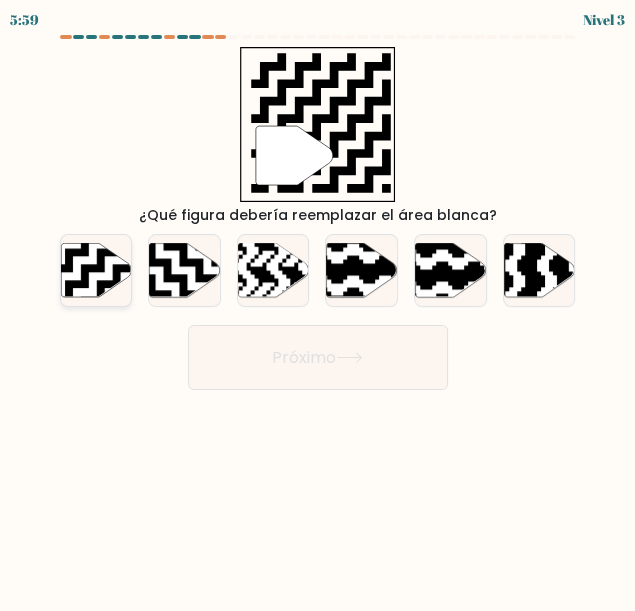 click 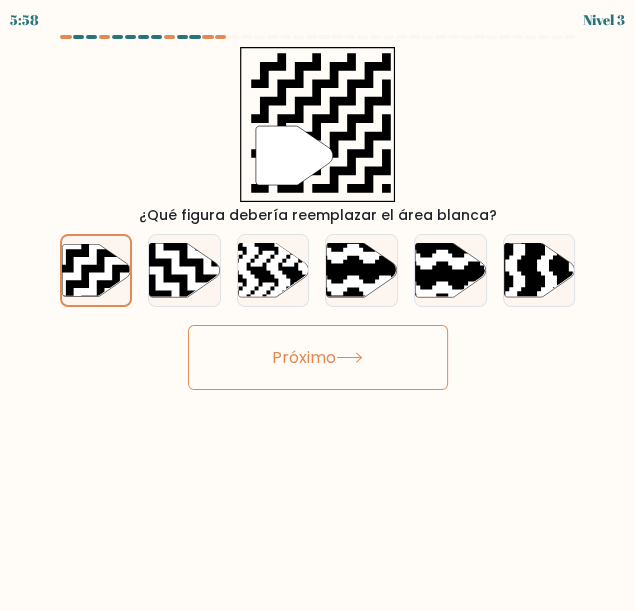 click on "Próximo" at bounding box center [318, 357] 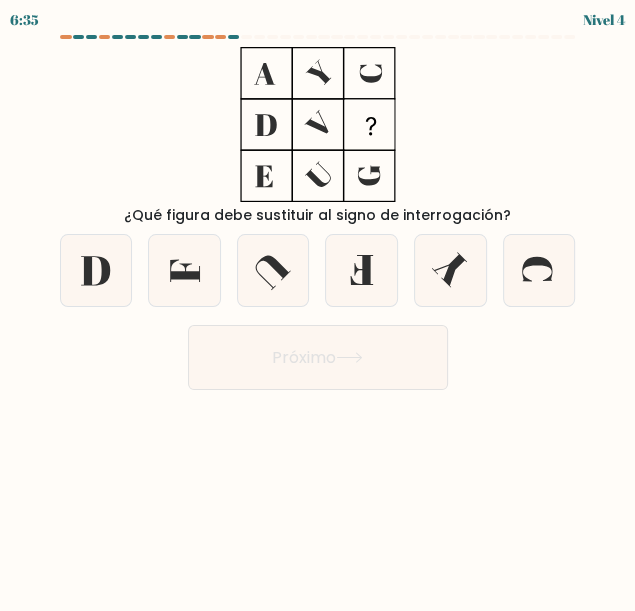 type 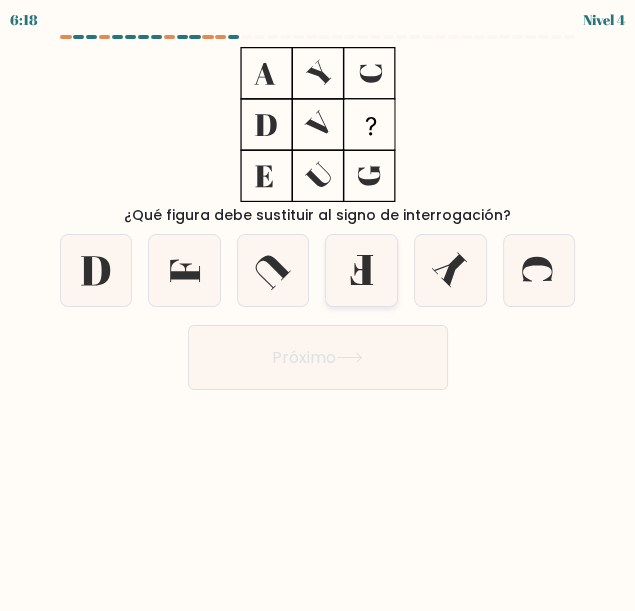 click 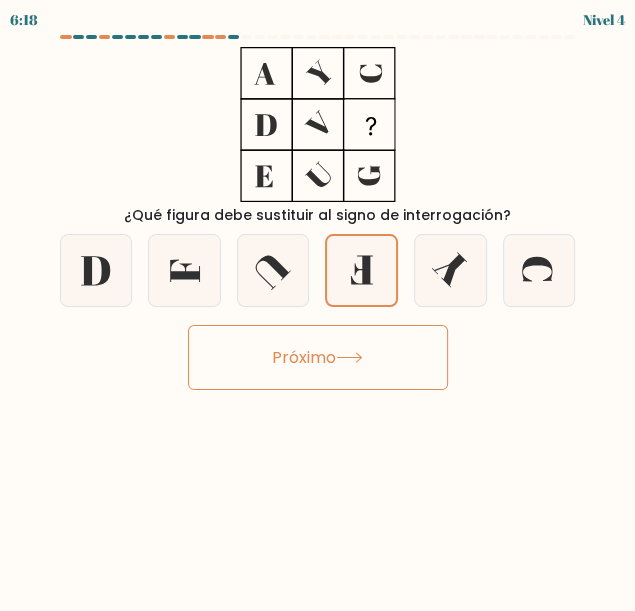 click on "Próximo" at bounding box center [318, 357] 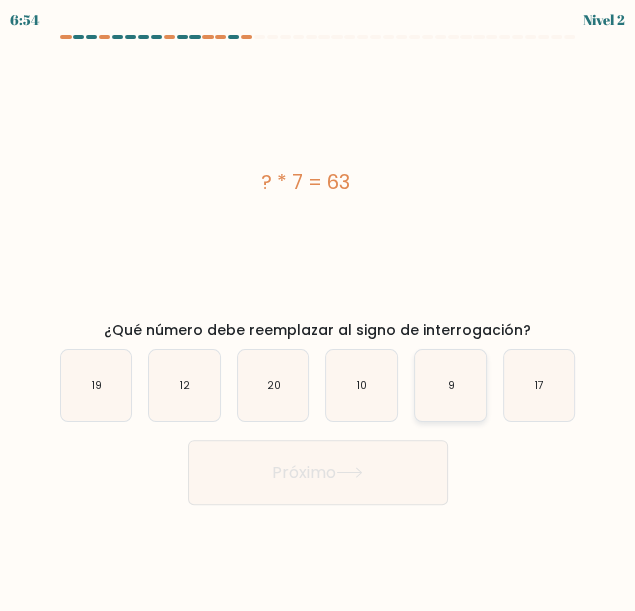 click on "9" 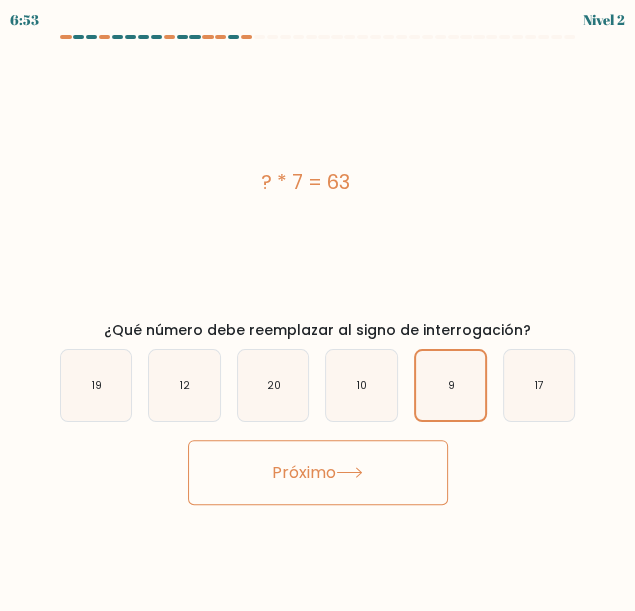 click on "Próximo" at bounding box center [304, 472] 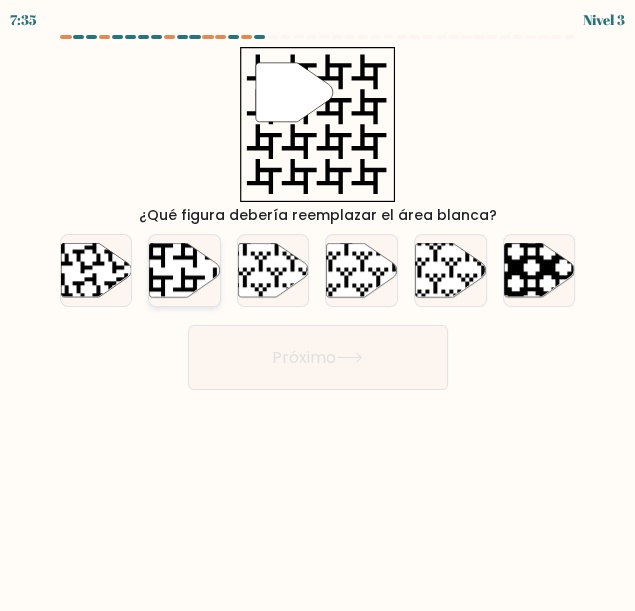 click 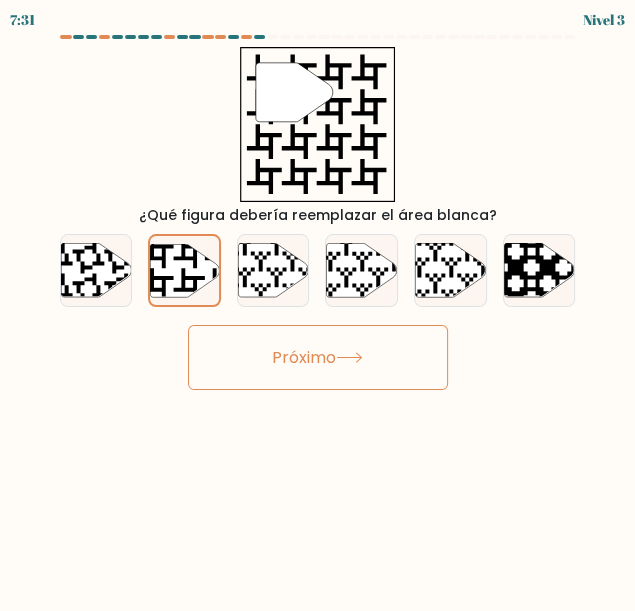 click on "Próximo" at bounding box center (304, 357) 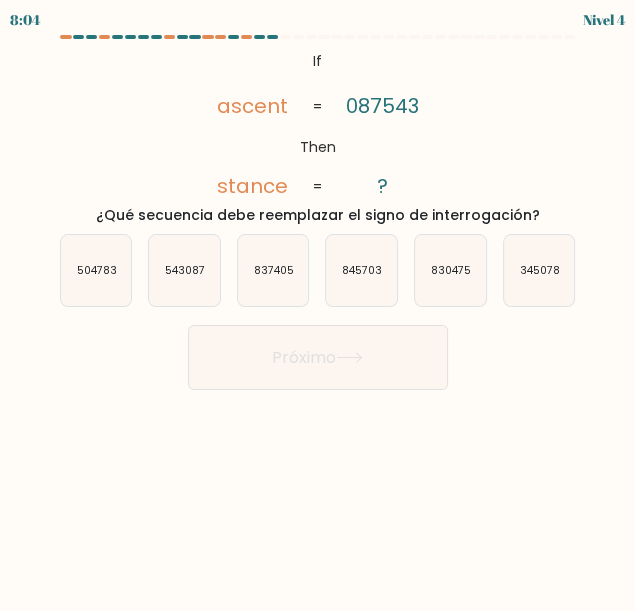 type 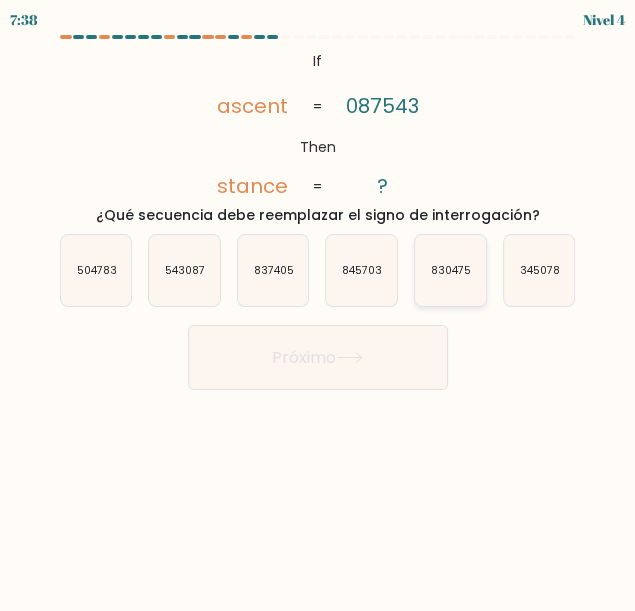 click on "830475" 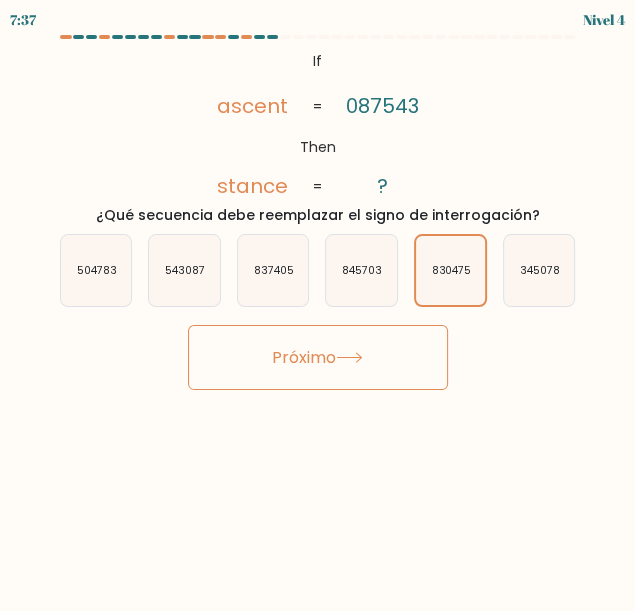 click on "Próximo" at bounding box center (304, 357) 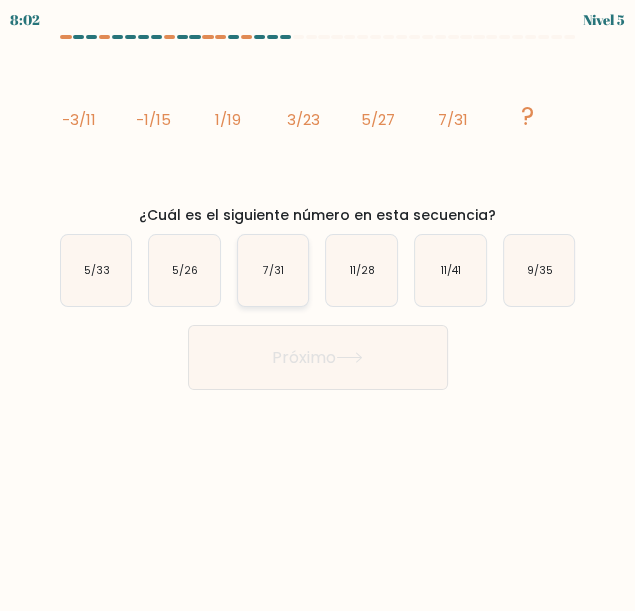 click on "7/31" 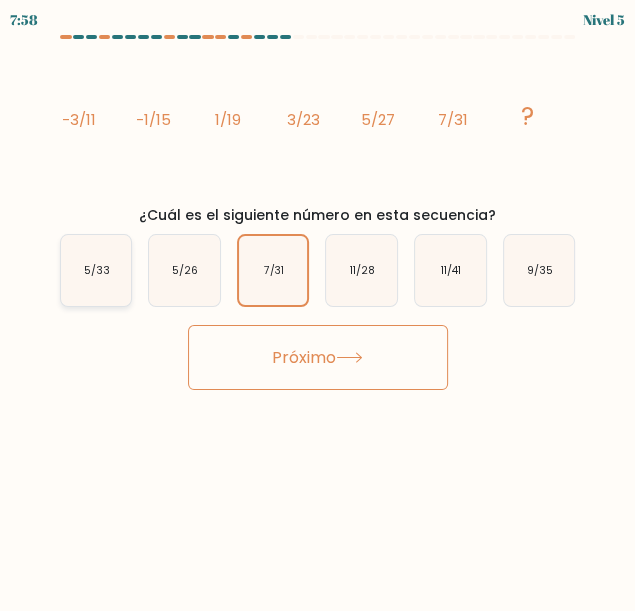 click on "5/33" 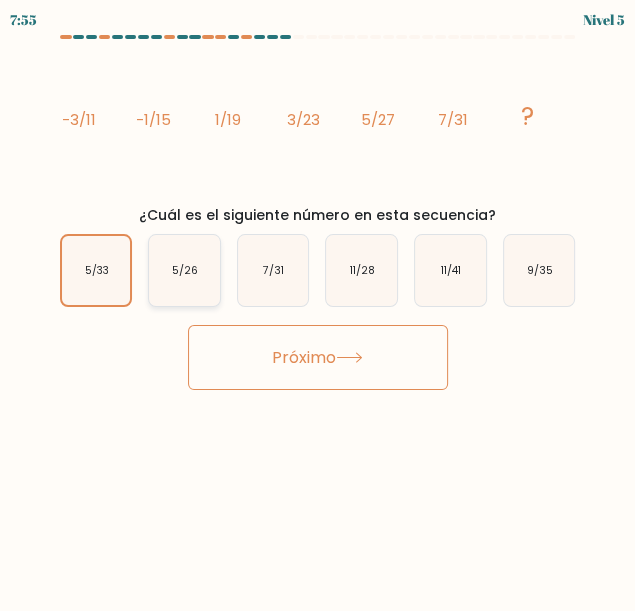 click on "5/26" 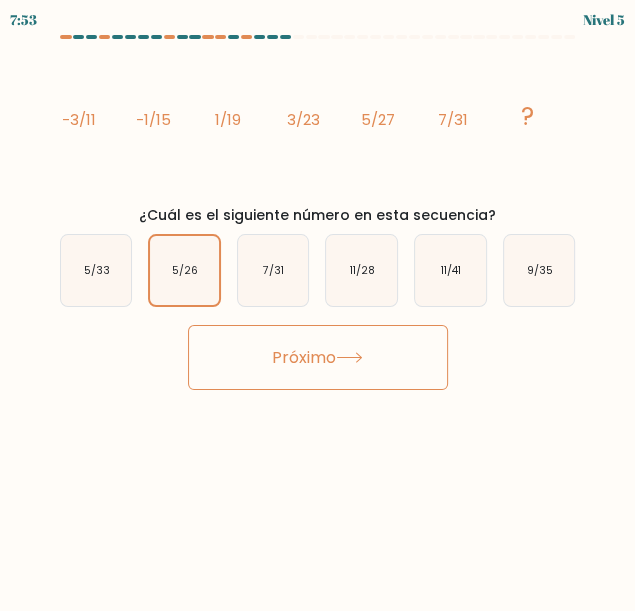 drag, startPoint x: 249, startPoint y: 350, endPoint x: 48, endPoint y: 372, distance: 202.2004 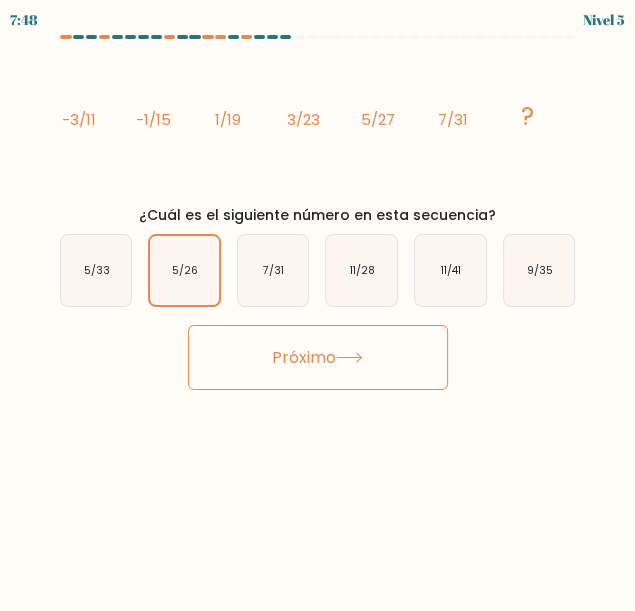 drag, startPoint x: 236, startPoint y: 349, endPoint x: 256, endPoint y: 354, distance: 20.615528 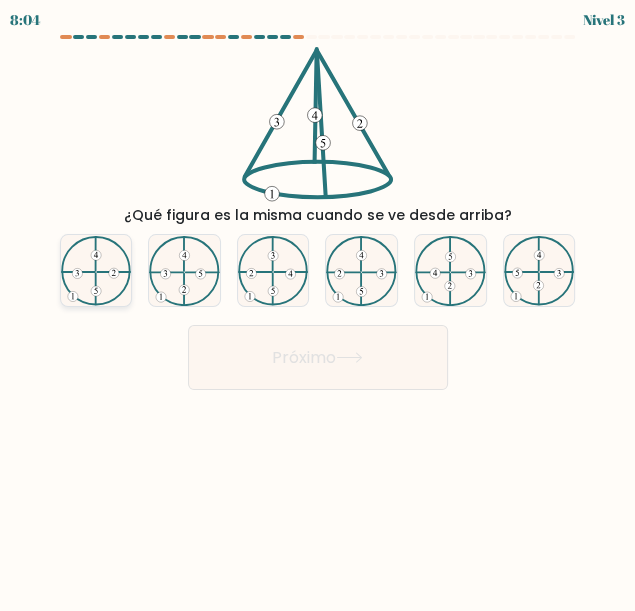 click 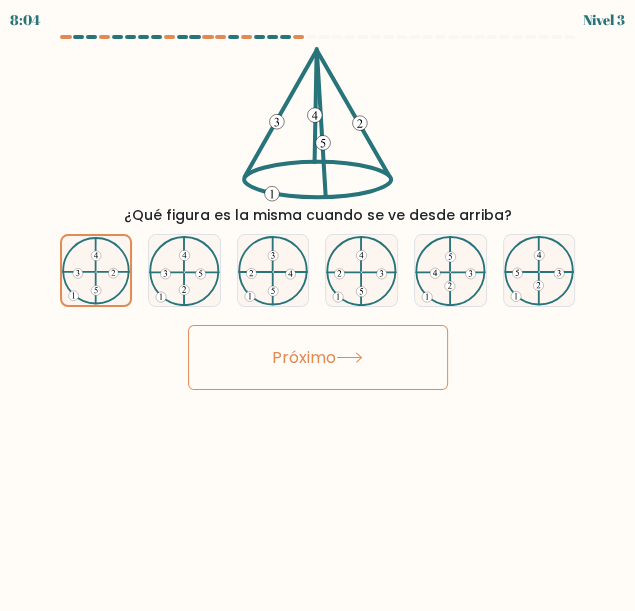 click on "Próximo" at bounding box center (318, 357) 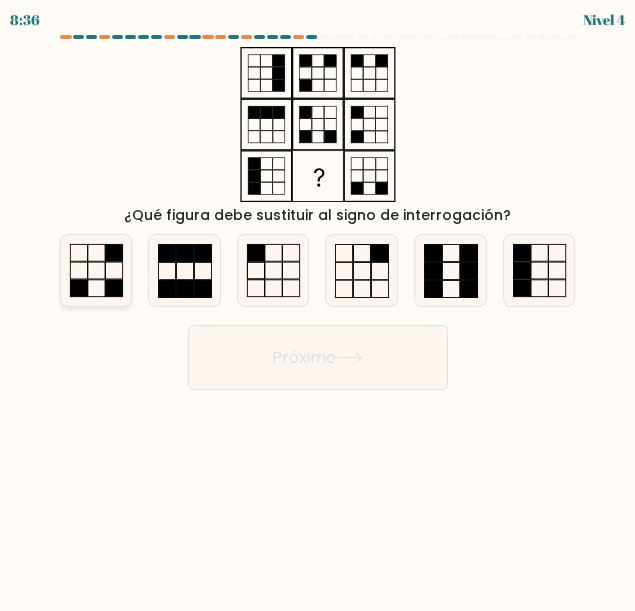 click 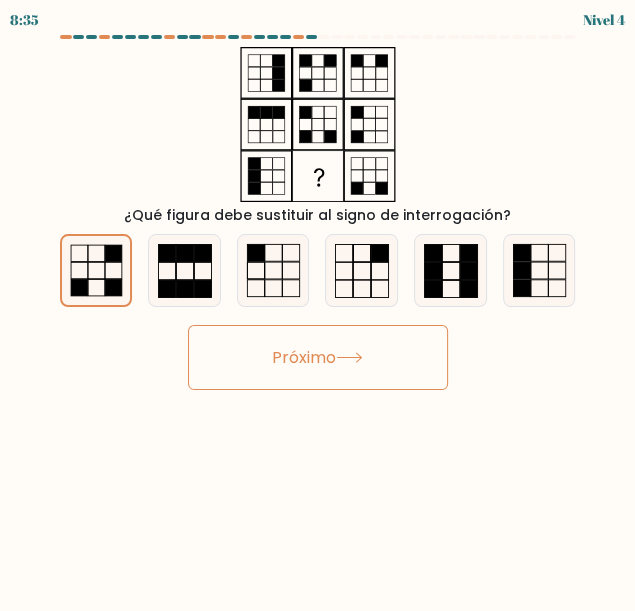 click on "Próximo" at bounding box center [304, 357] 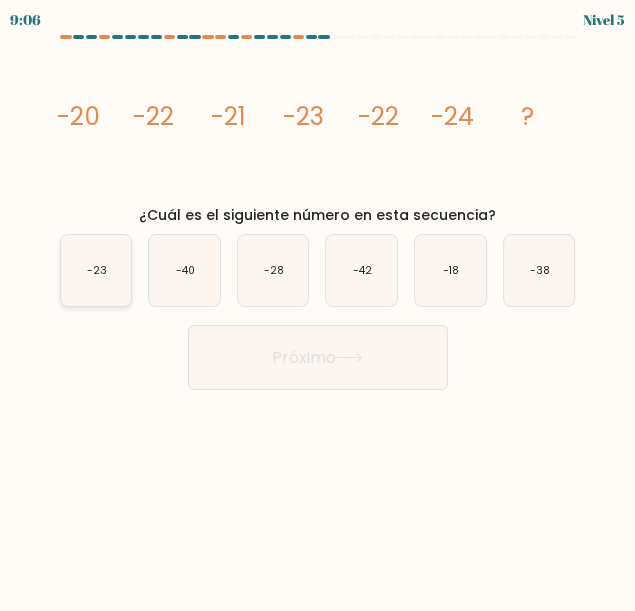 click on "-23" 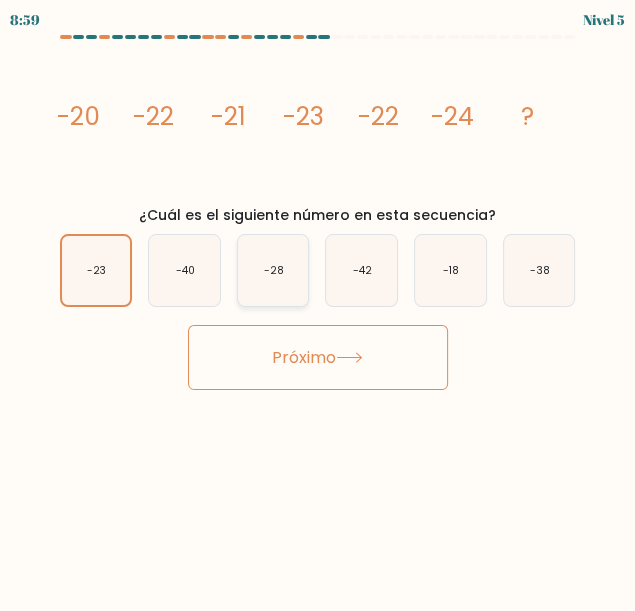 click on "-28" 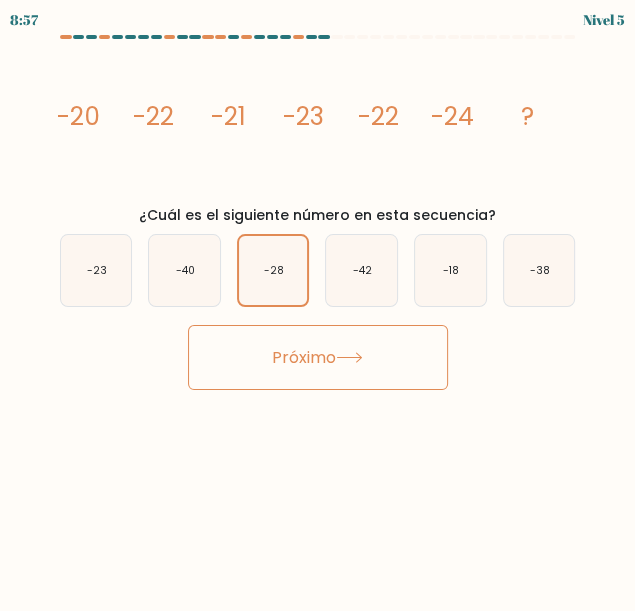 click on "Próximo" at bounding box center (304, 357) 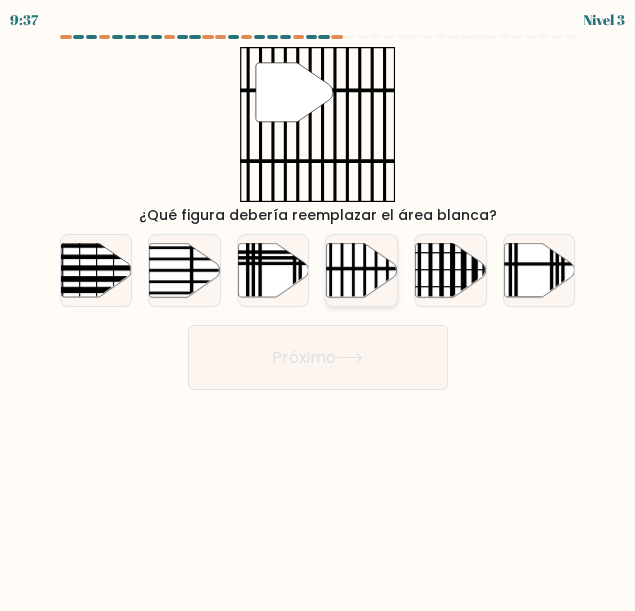 click 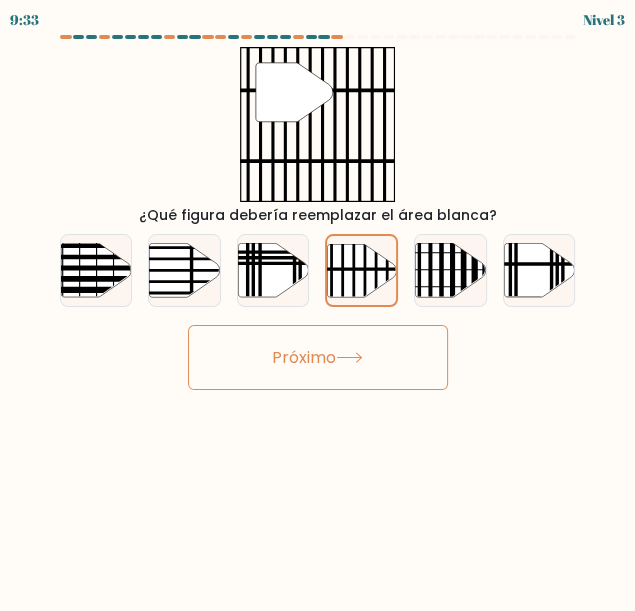 click on "Próximo" at bounding box center (318, 357) 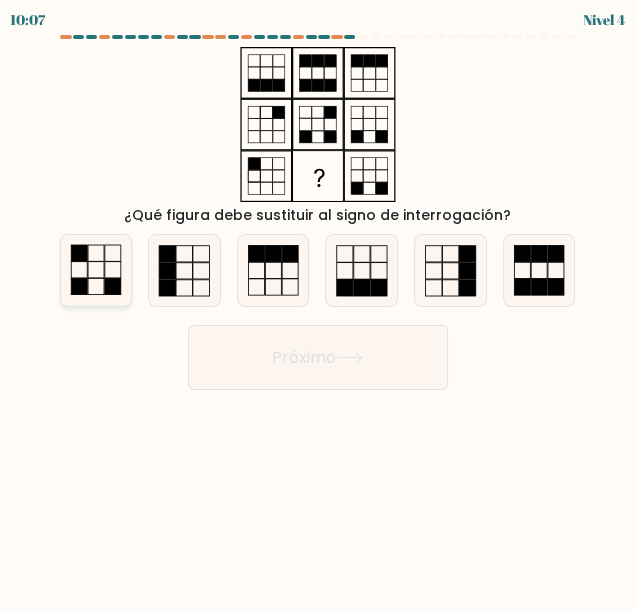 click 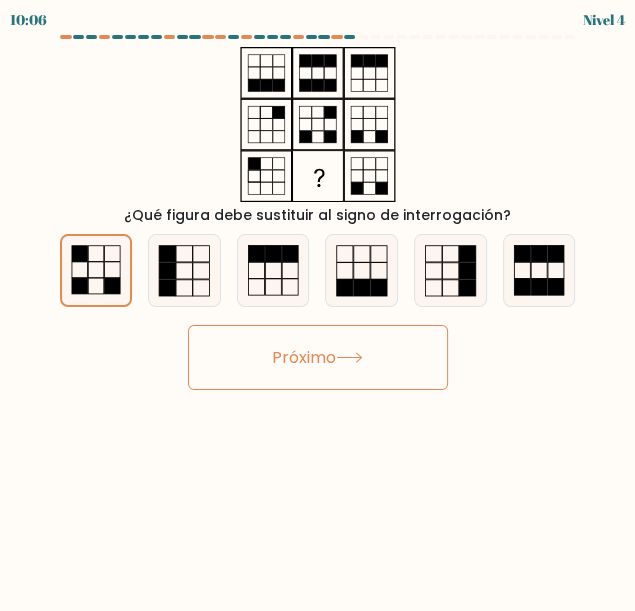 click on "Próximo" at bounding box center (318, 357) 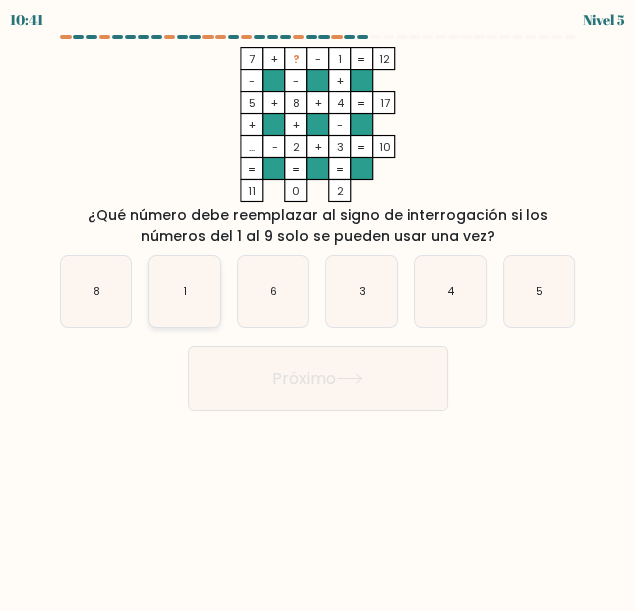 click on "1" 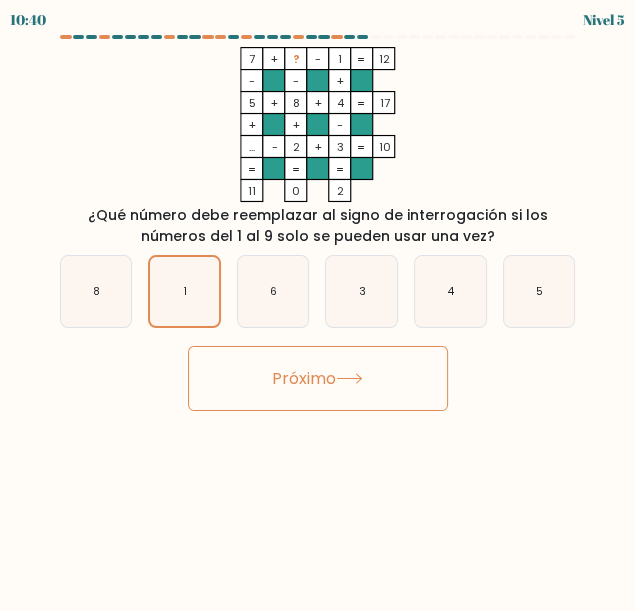click on "Próximo" at bounding box center (304, 378) 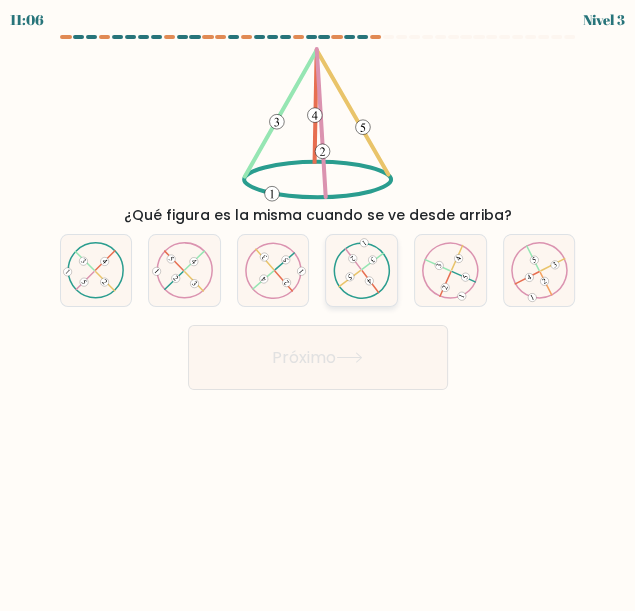 click 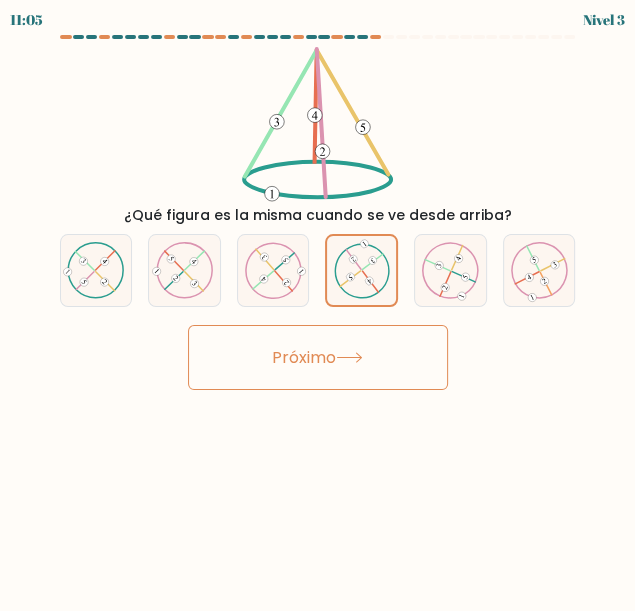 click on "Próximo" at bounding box center [304, 357] 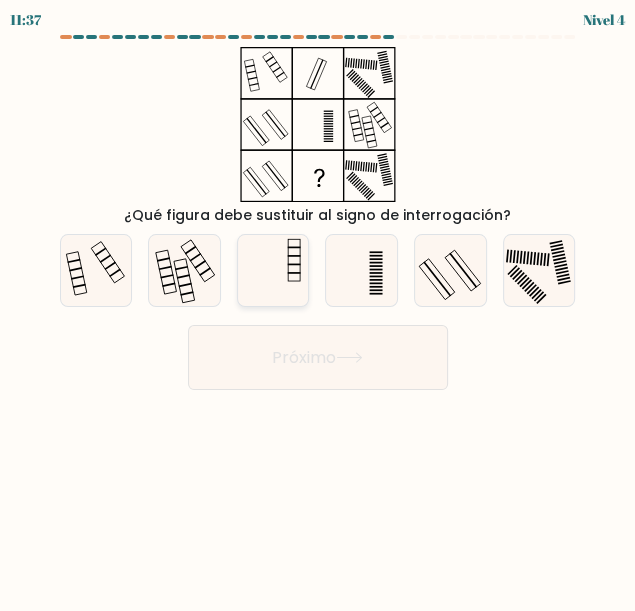 click 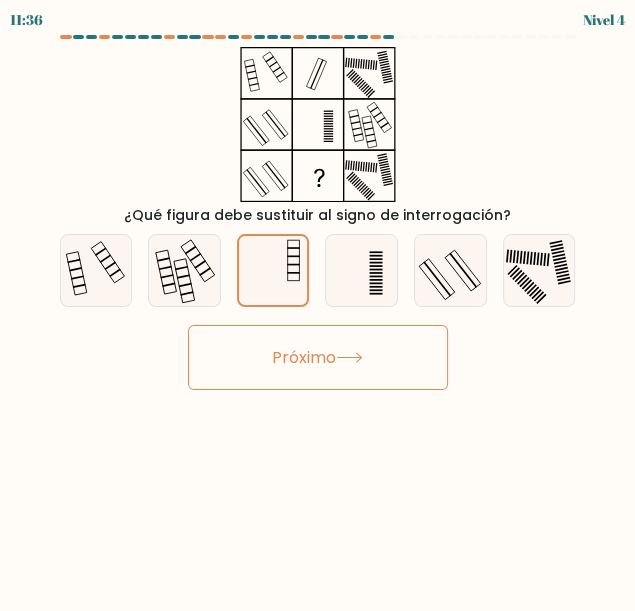 click on "Próximo" at bounding box center (318, 357) 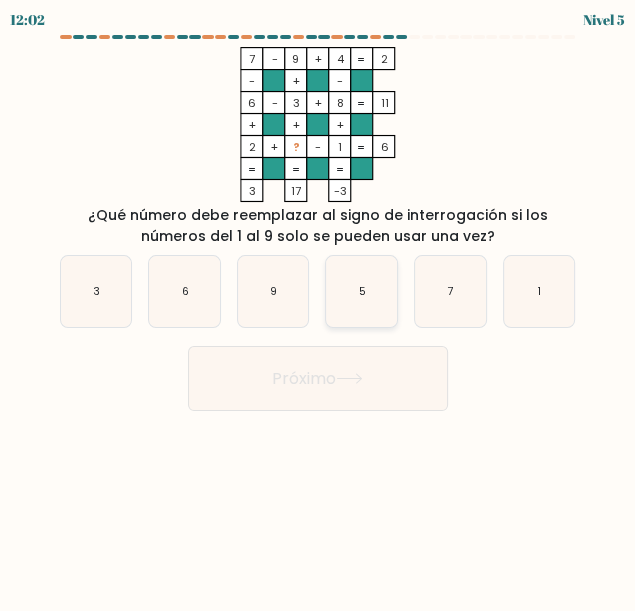 click on "5" 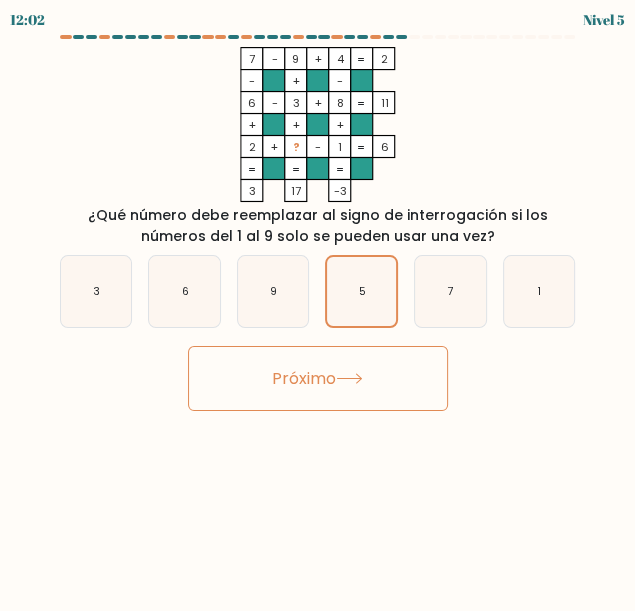 click on "Próximo" at bounding box center [304, 378] 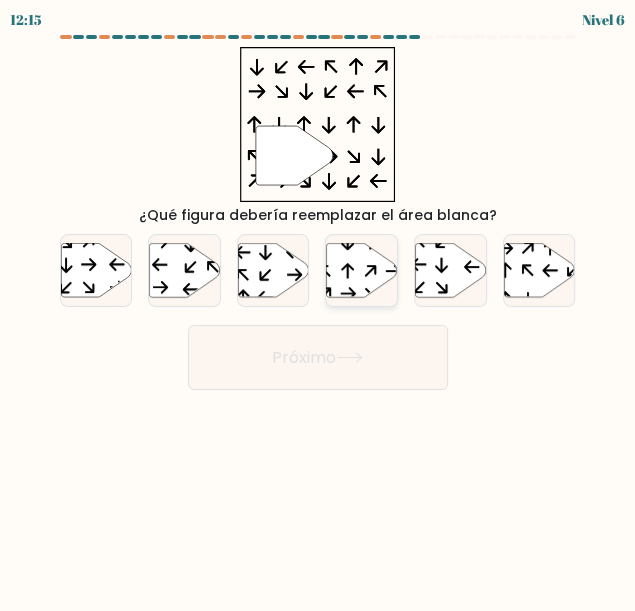 click 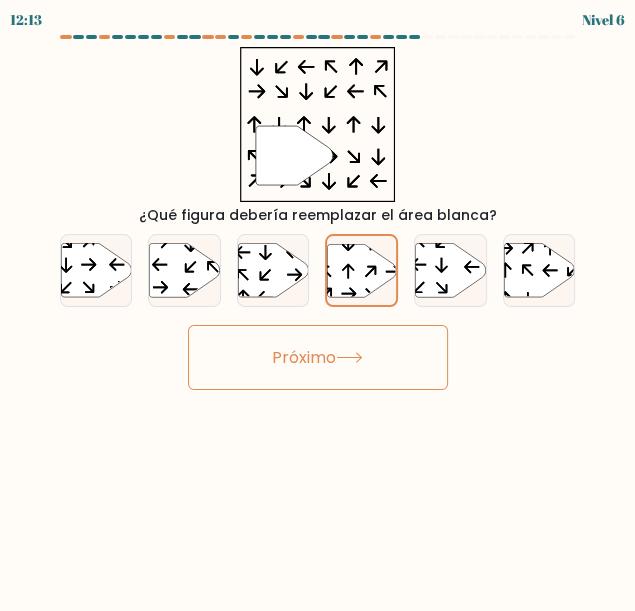 click on "Próximo" at bounding box center (304, 357) 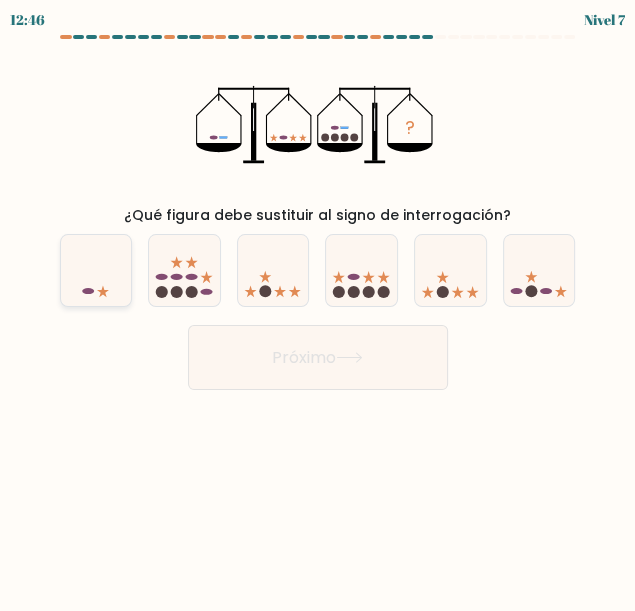 click 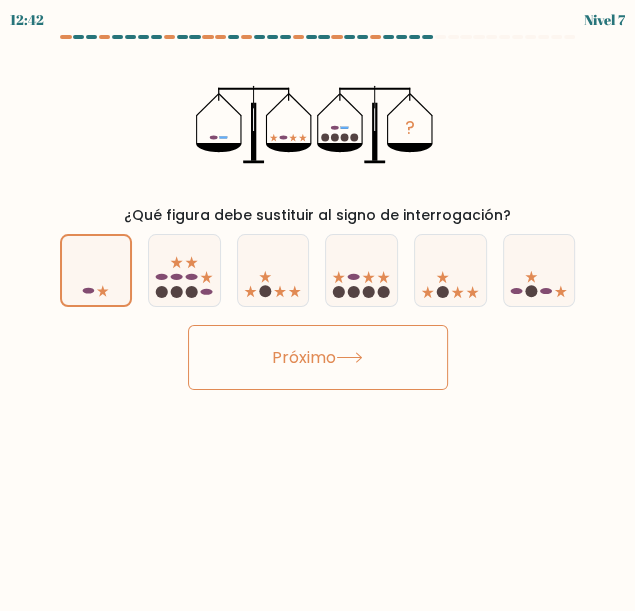 click on "Próximo" at bounding box center [318, 357] 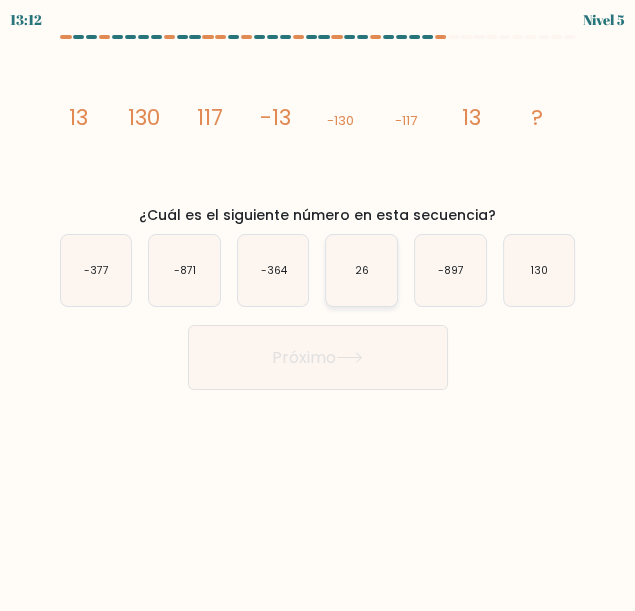 click on "26" 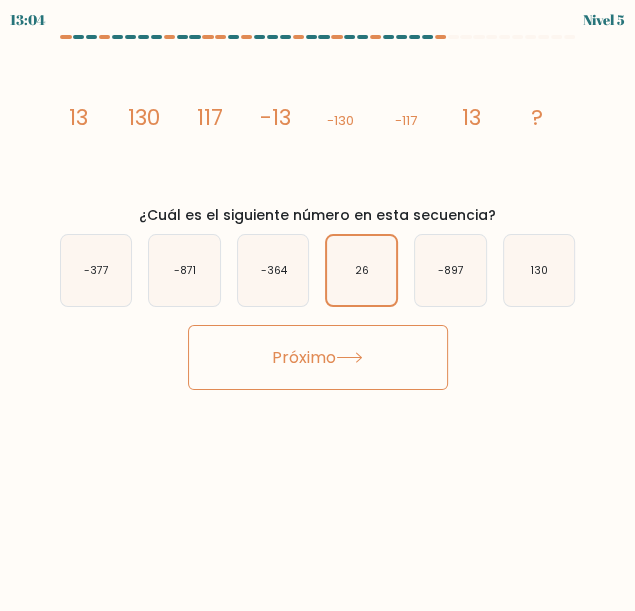 click on "Próximo" at bounding box center [304, 357] 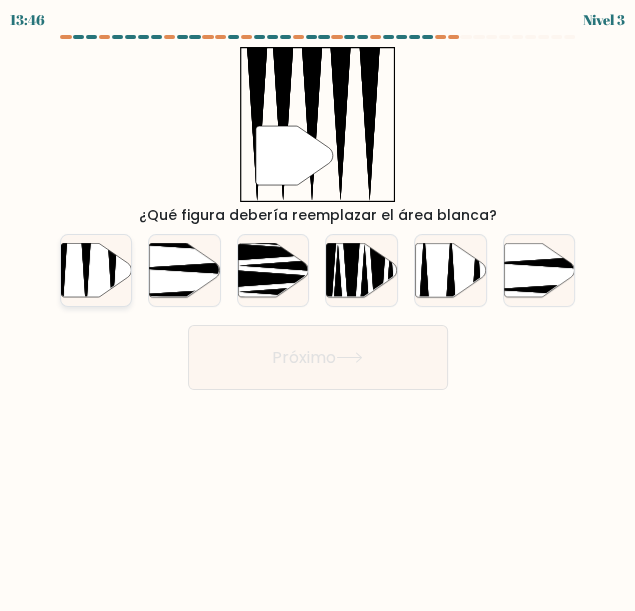 click 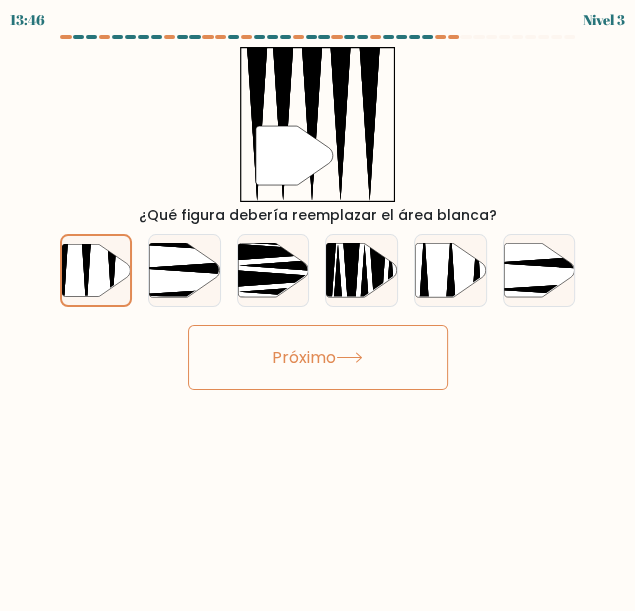 click on "Próximo" at bounding box center [318, 357] 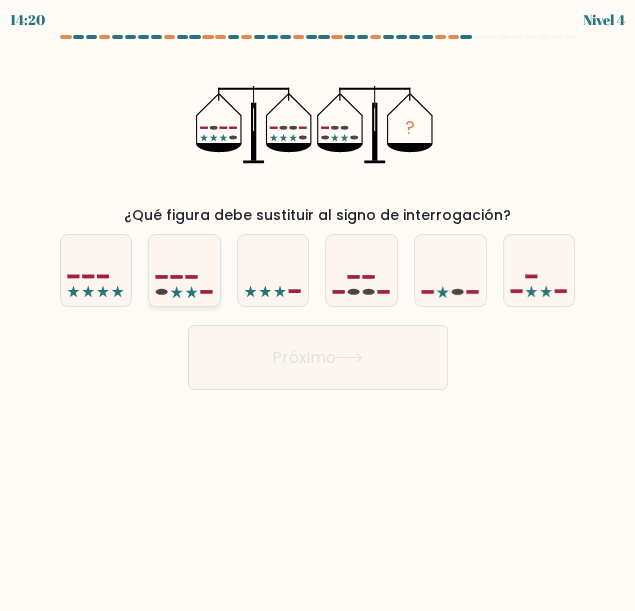 click 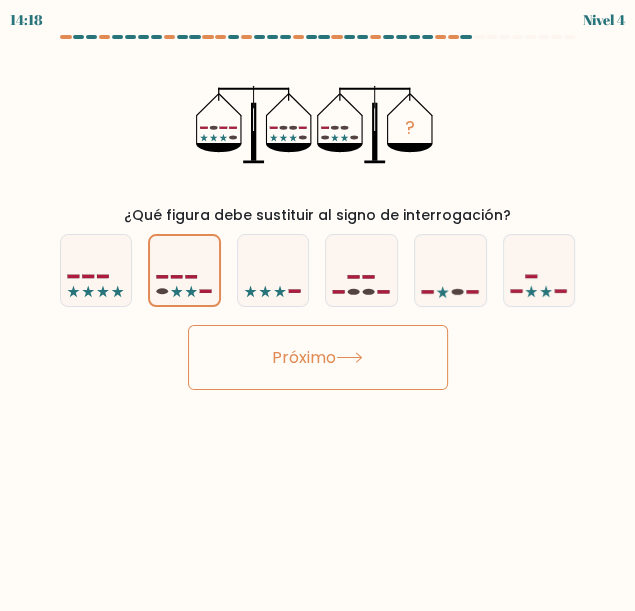 click on "Próximo" at bounding box center (304, 357) 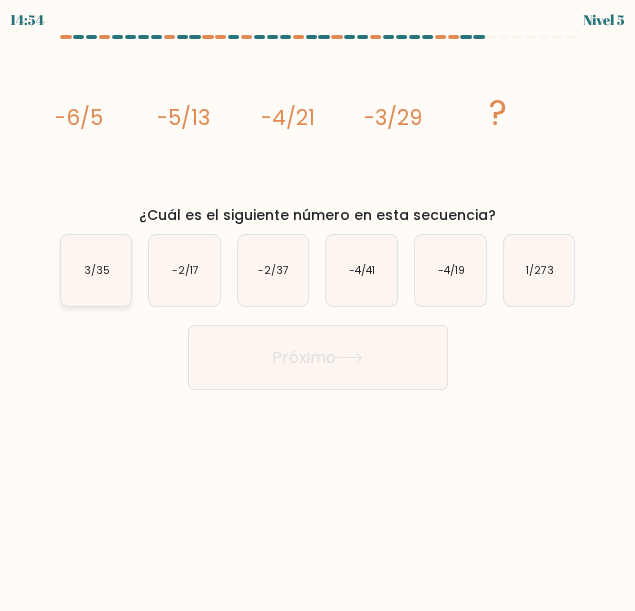 click on "3/35" 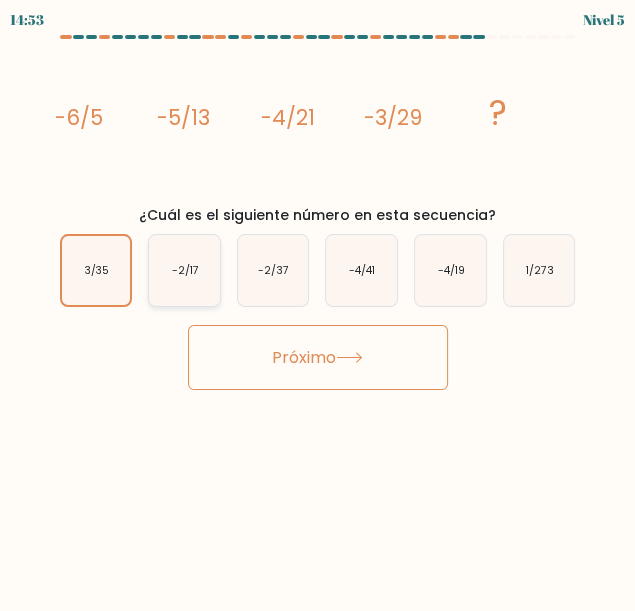 click on "-2/17" 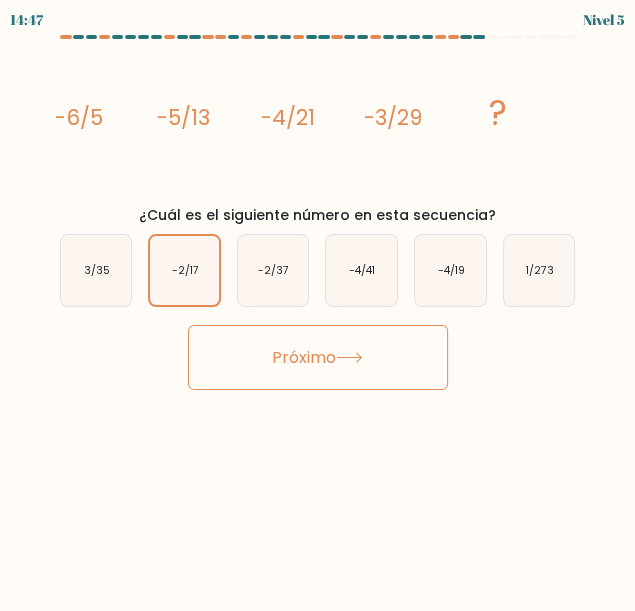 click on "Próximo" at bounding box center [304, 357] 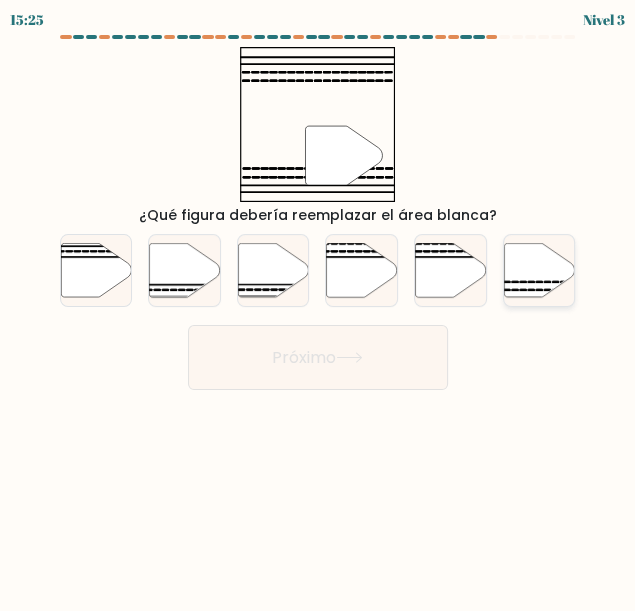 click 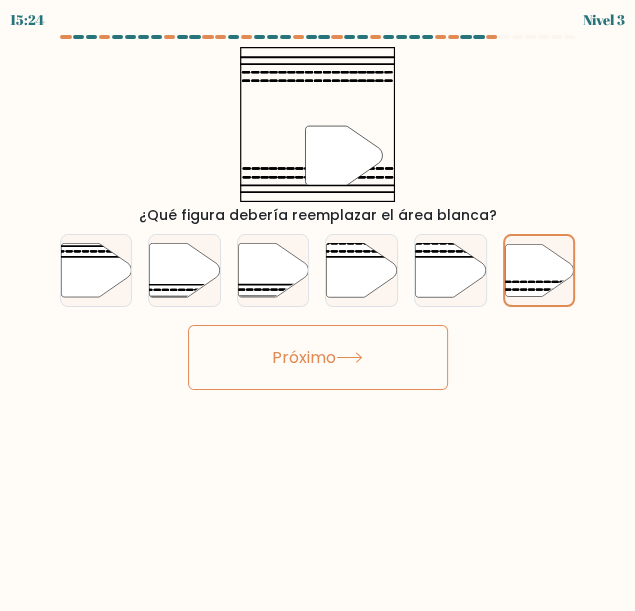 click on "Próximo" at bounding box center (304, 357) 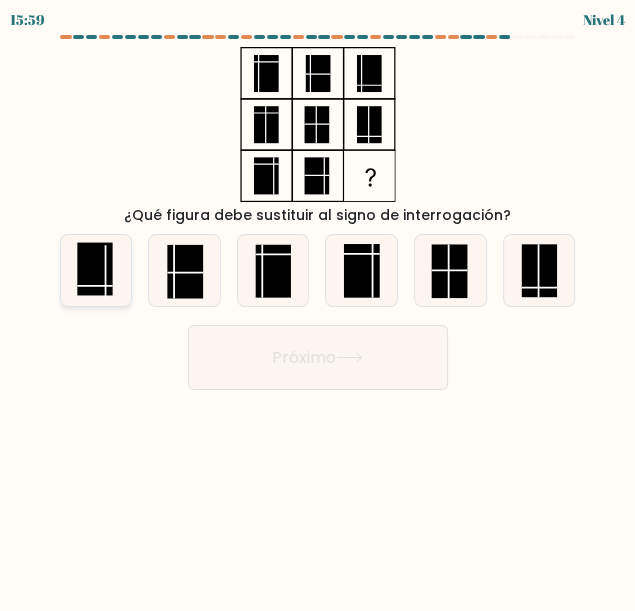 click 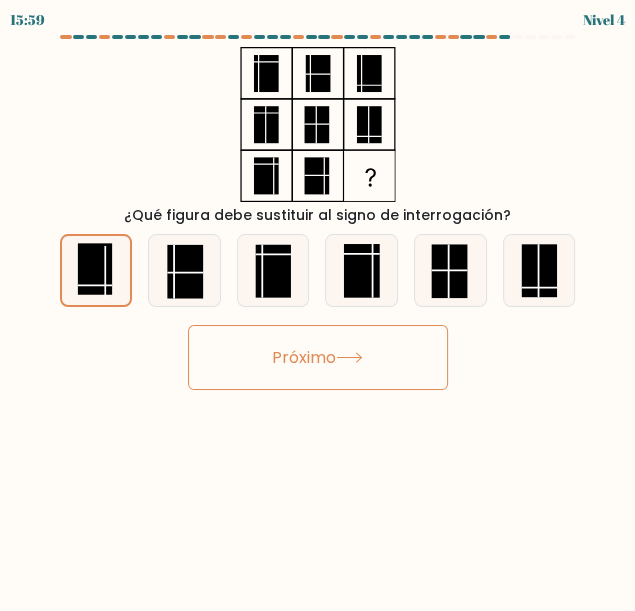 click on "Próximo" at bounding box center (318, 357) 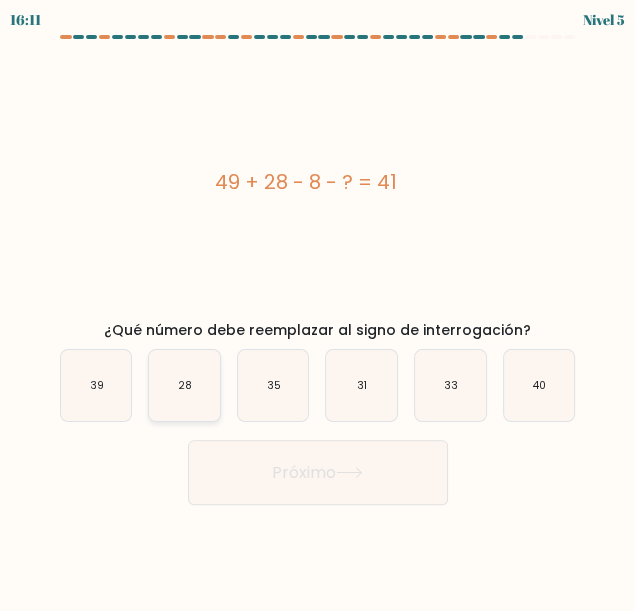 click on "28" 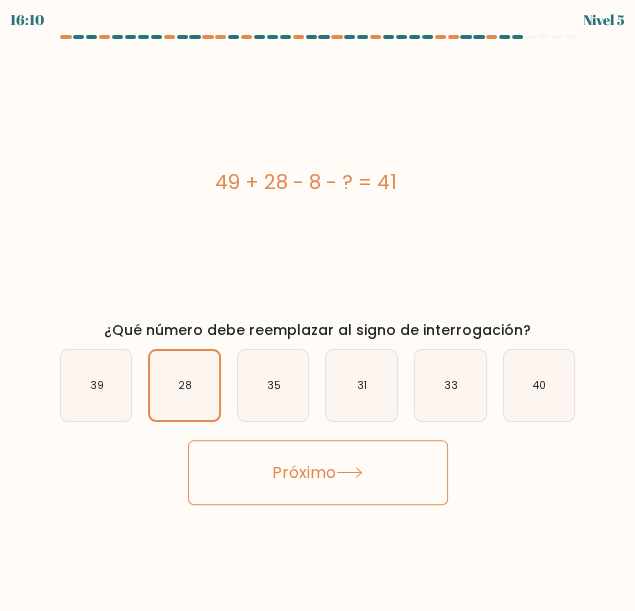 click on "Próximo" at bounding box center (318, 472) 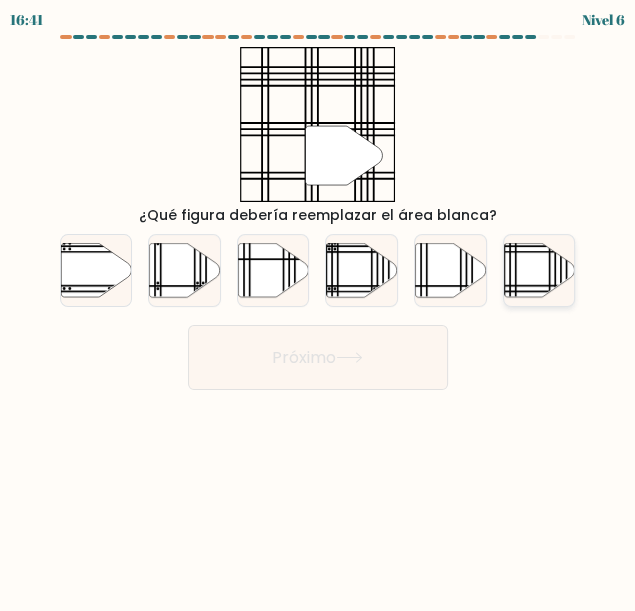 drag, startPoint x: 531, startPoint y: 288, endPoint x: 419, endPoint y: 335, distance: 121.46193 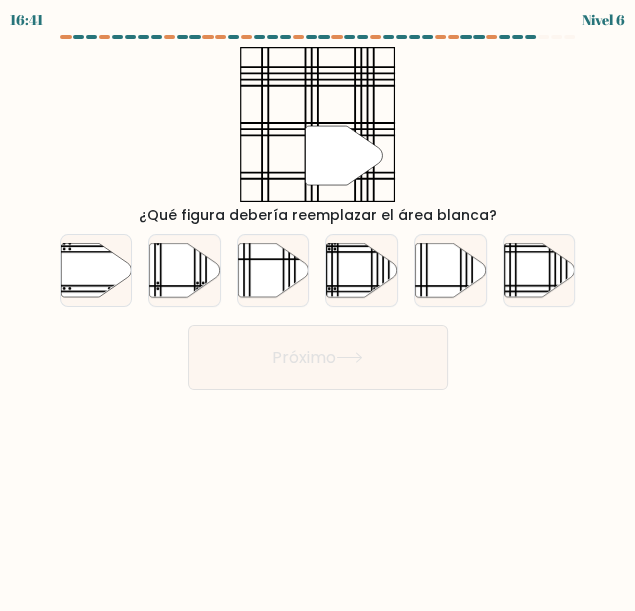 click 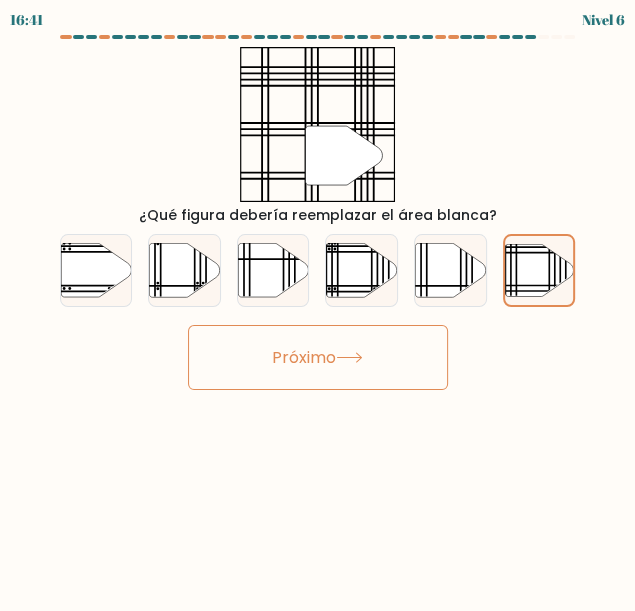 click on "Próximo" at bounding box center (318, 357) 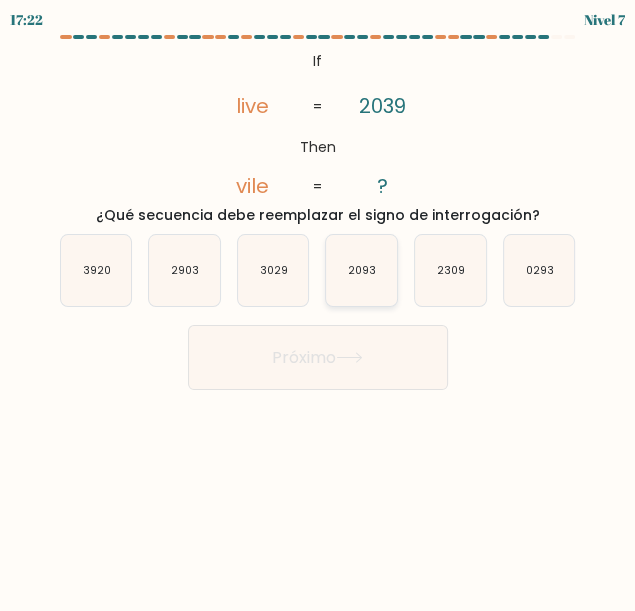 click on "2093" 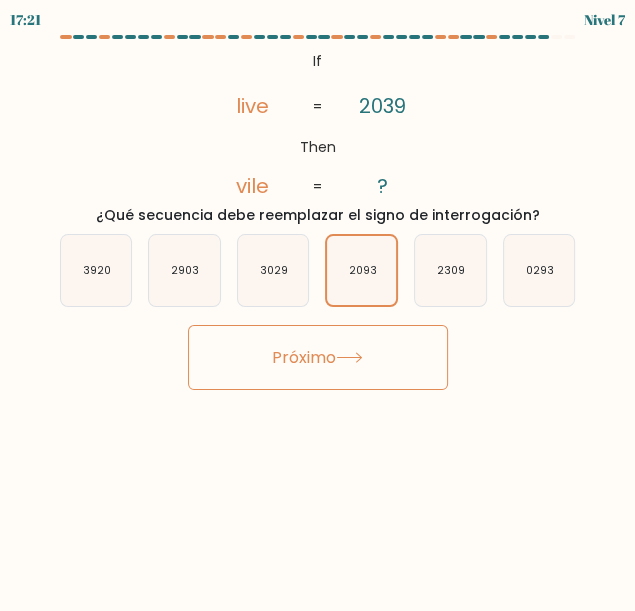 click on "Próximo" at bounding box center [318, 357] 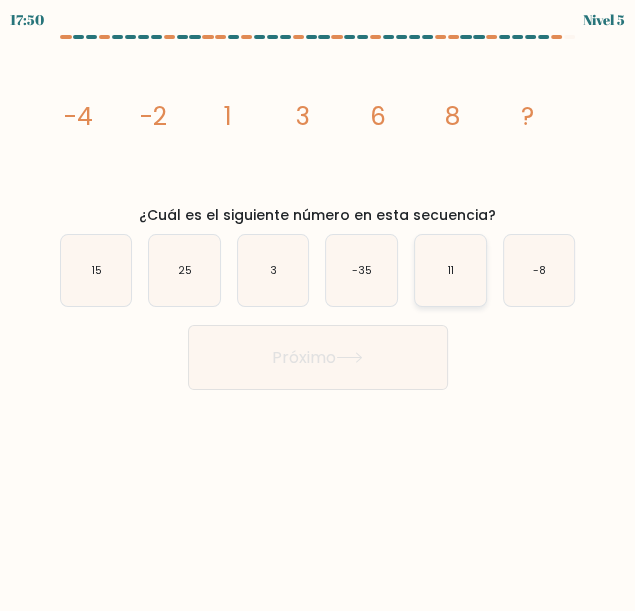 click on "11" 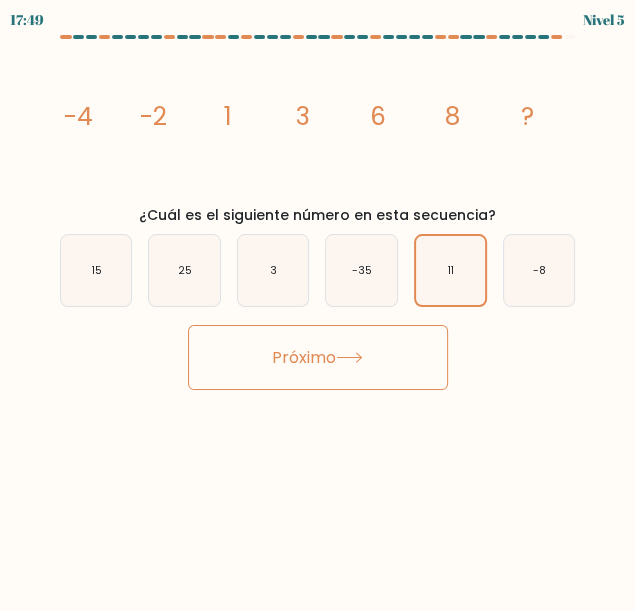 click on "Próximo" at bounding box center (318, 357) 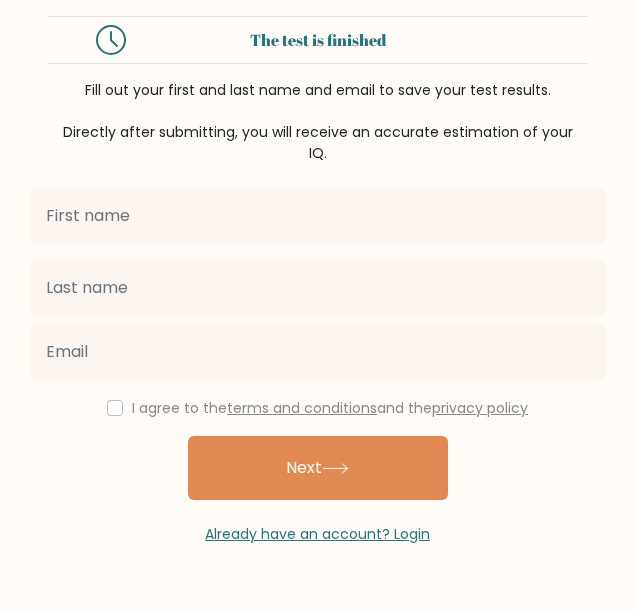 scroll, scrollTop: 0, scrollLeft: 0, axis: both 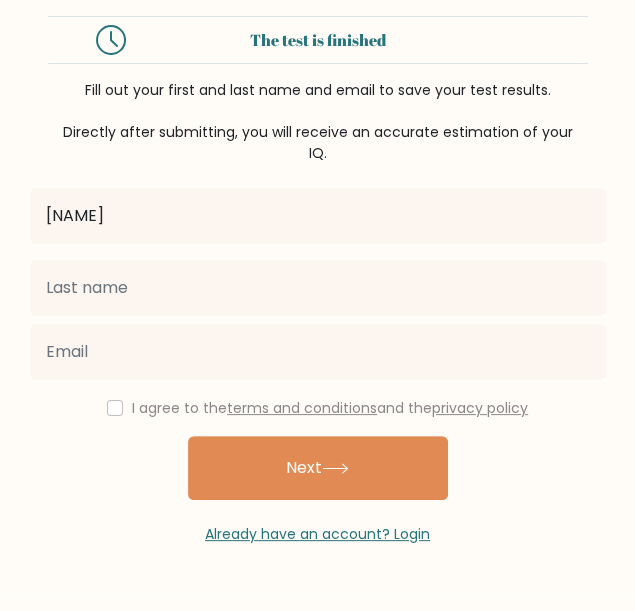 type on "[NAME]" 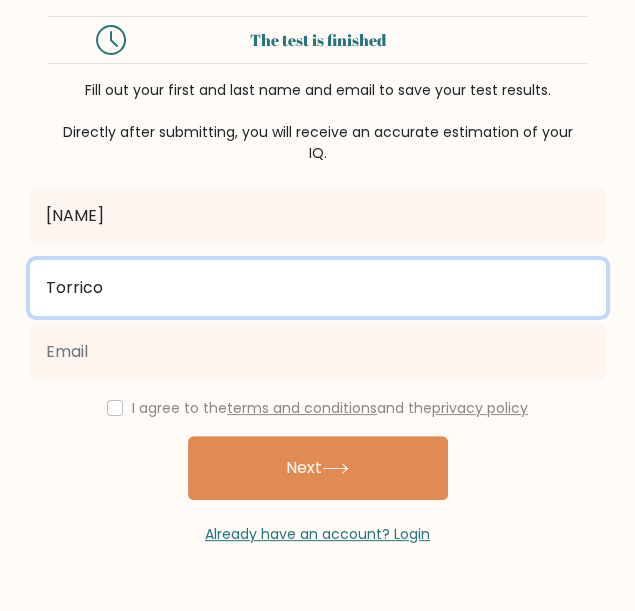 type on "Torrico" 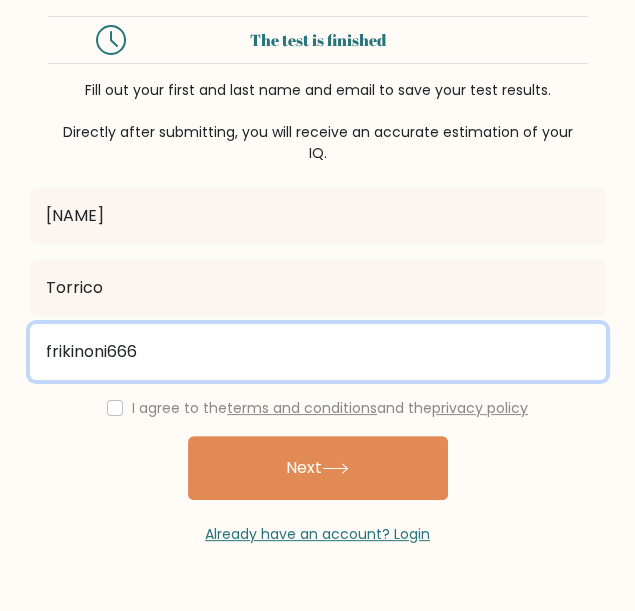 paste on "@" 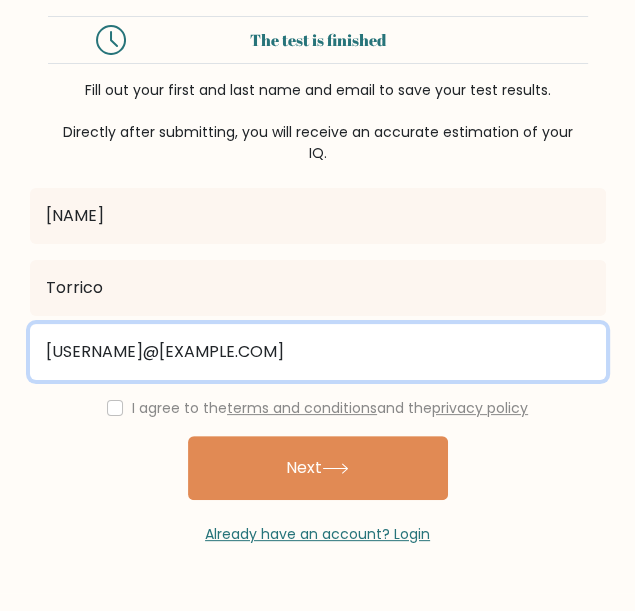 type on "frikinoni666@gmail.com" 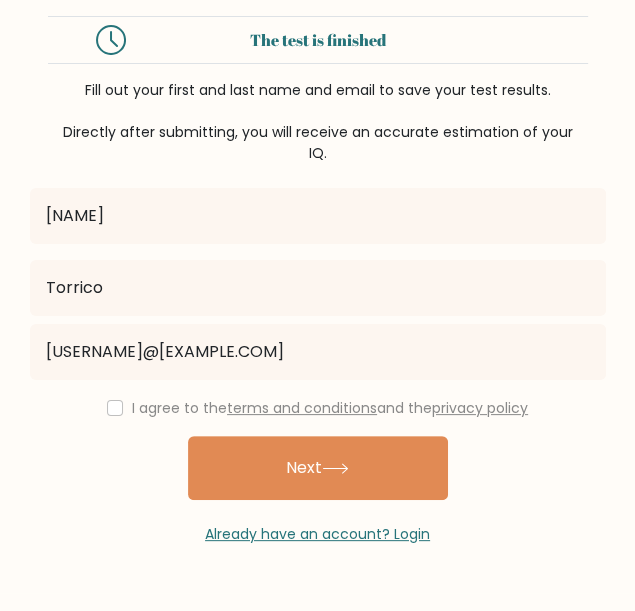 drag, startPoint x: 114, startPoint y: 394, endPoint x: 113, endPoint y: 407, distance: 13.038404 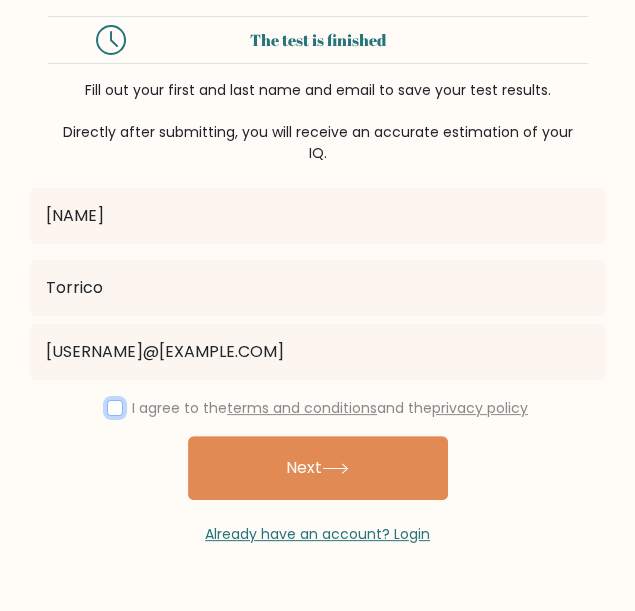 click at bounding box center (115, 408) 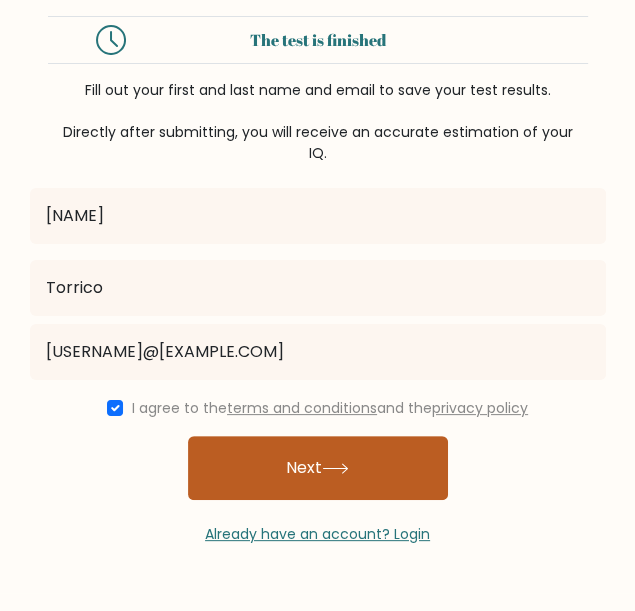 click on "Next" at bounding box center (318, 468) 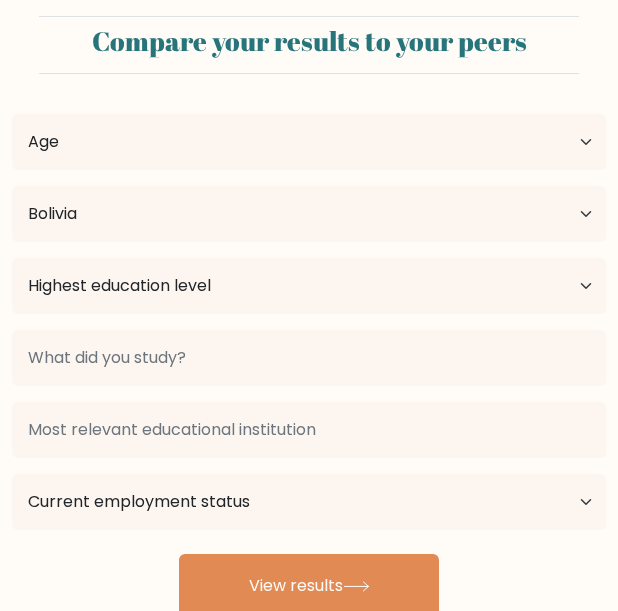 select on "BO" 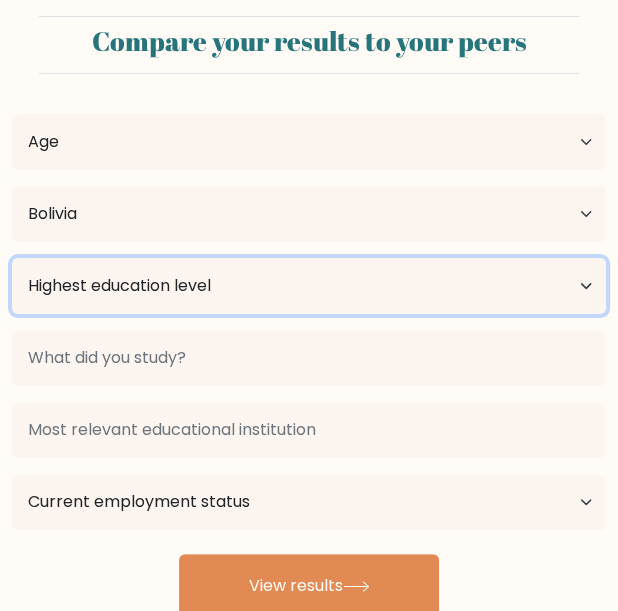 click on "Highest education level
No schooling
Primary
Lower Secondary
Upper Secondary
Occupation Specific
Bachelor's degree
Master's degree
Doctoral degree" at bounding box center [309, 286] 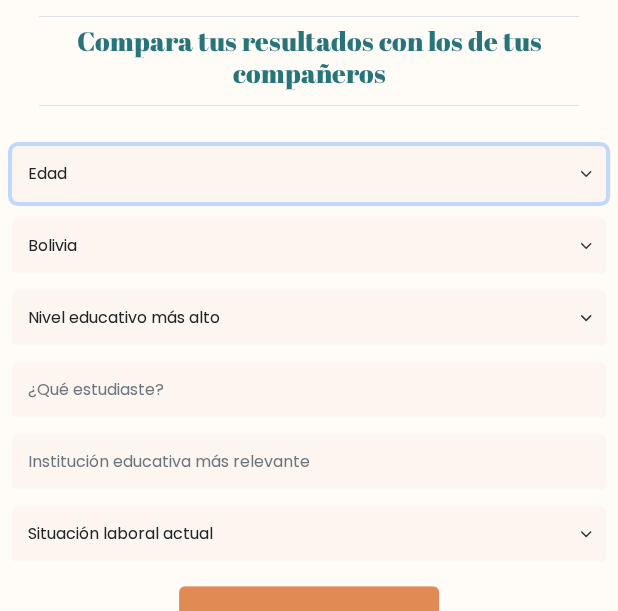 click on "Edad
menores de 18 años
18-24 años
25-34 años
35-44 años
45-54 años
55-64 años
65 años o más" at bounding box center [309, 174] 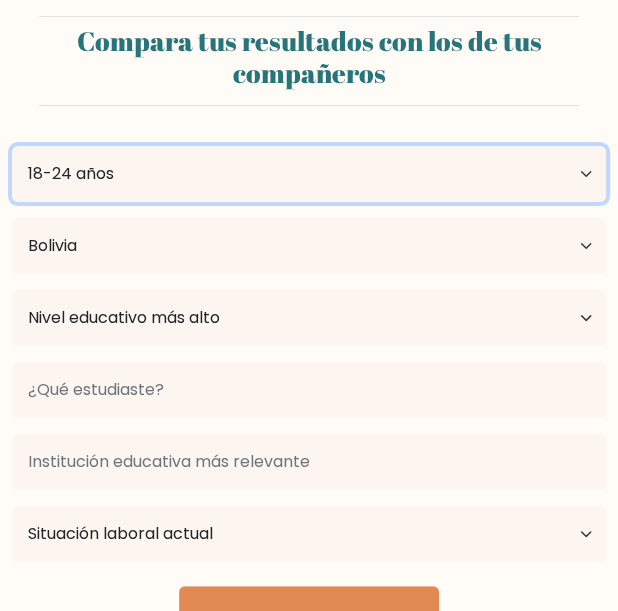 click on "Edad
menores de 18 años
18-24 años
25-34 años
35-44 años
45-54 años
55-64 años
65 años o más" at bounding box center [309, 174] 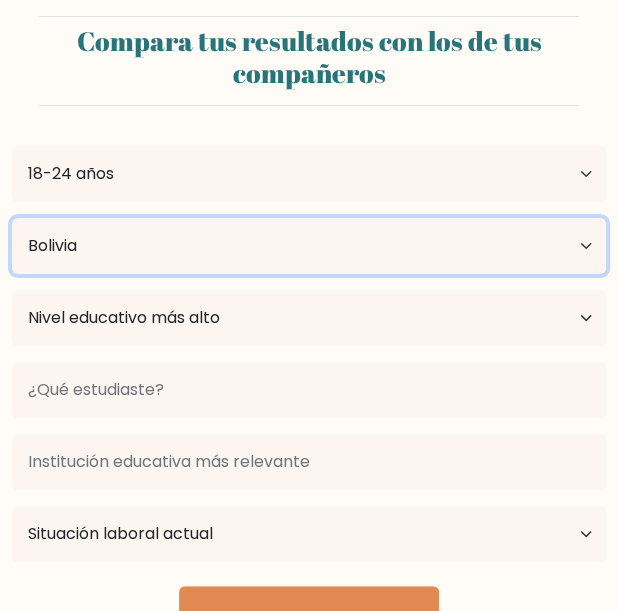 drag, startPoint x: 125, startPoint y: 230, endPoint x: 125, endPoint y: 244, distance: 14 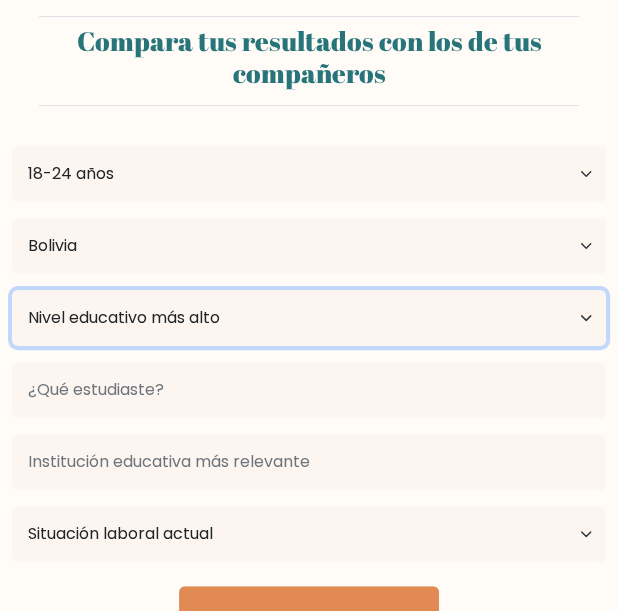 click on "Nivel educativo más alto
Sin escolarización
Primario
Secundaria inferior
Secundaria superior
Ocupación específica
licenciatura
Maestría
Doctorado" at bounding box center [309, 318] 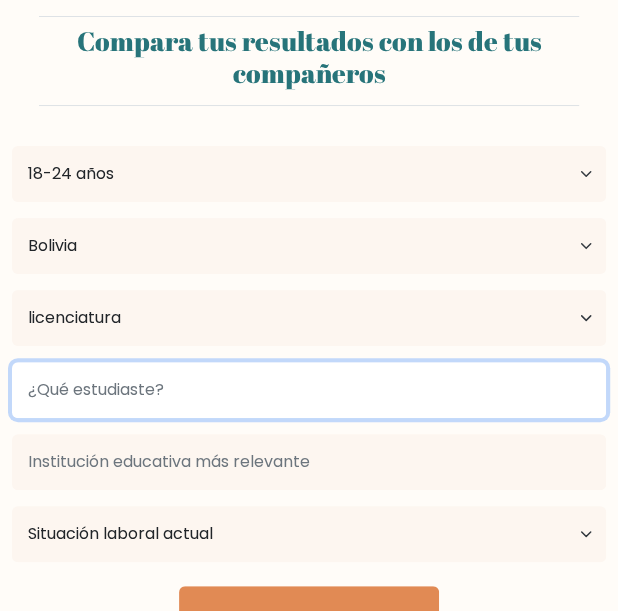 click at bounding box center (309, 390) 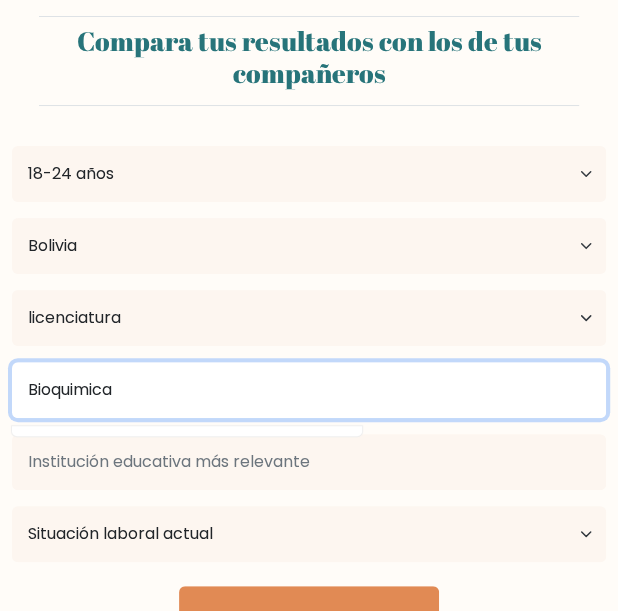 click on "Bioquimica" at bounding box center (309, 390) 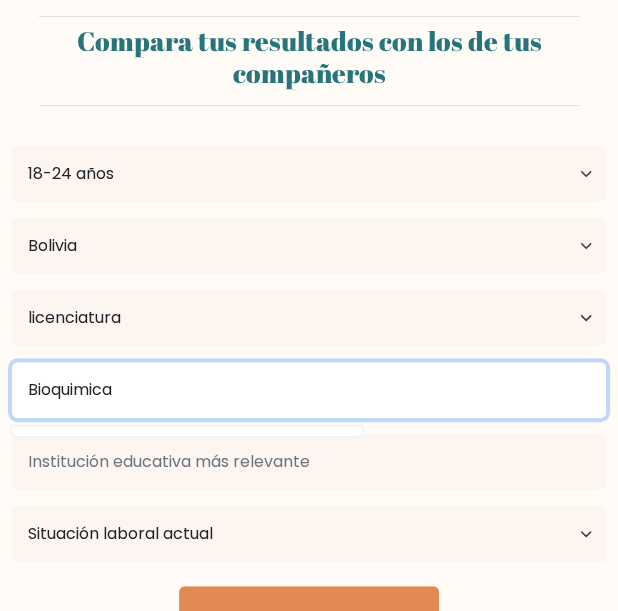 type on "Bioquimica" 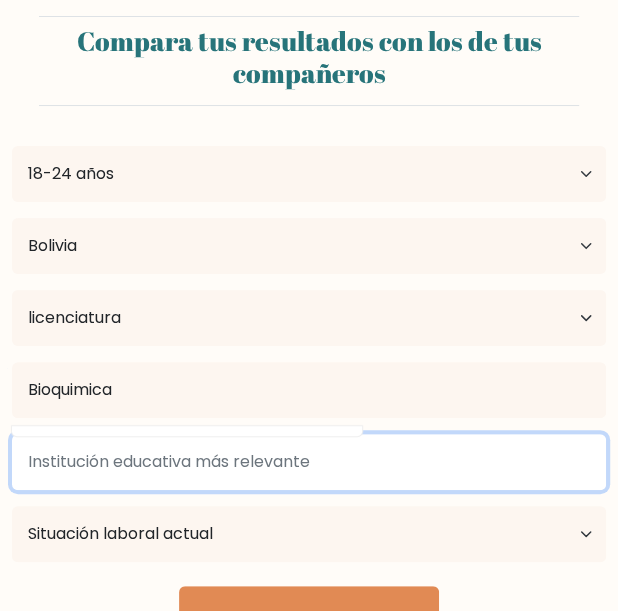 click at bounding box center [309, 462] 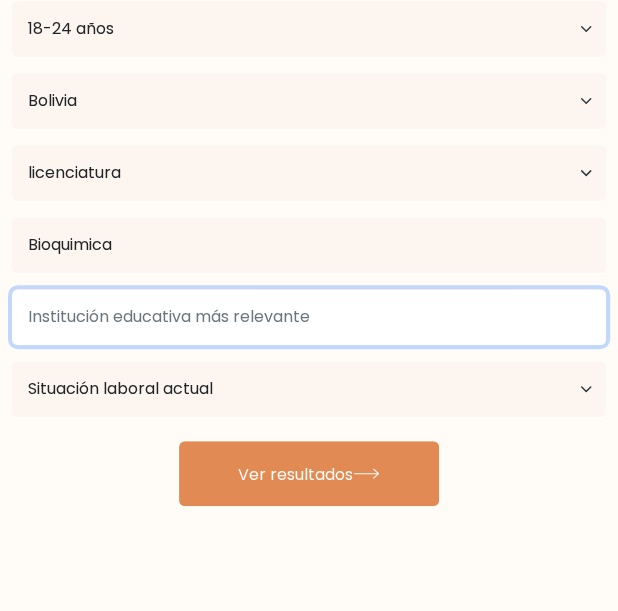 scroll, scrollTop: 146, scrollLeft: 0, axis: vertical 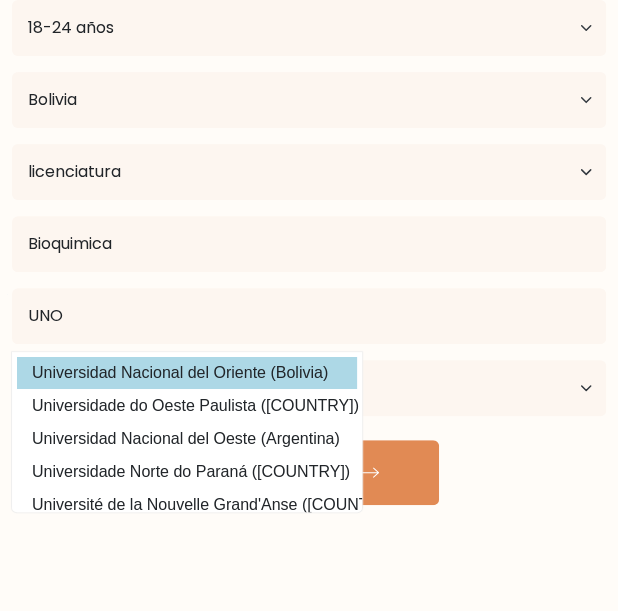 click on "Universidad Nacional del Oriente (Bolivia)" at bounding box center [187, 373] 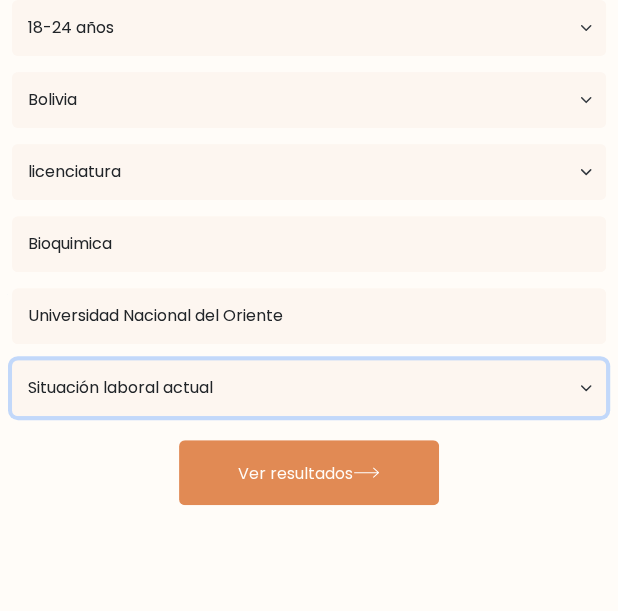 click on "Situación laboral actual
Empleado
Alumno
Jubilado
Otro/prefiero no responder" at bounding box center (309, 388) 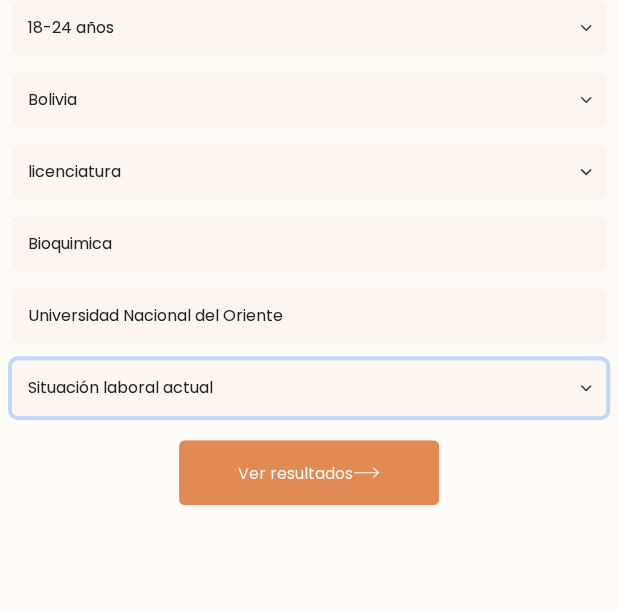 select on "student" 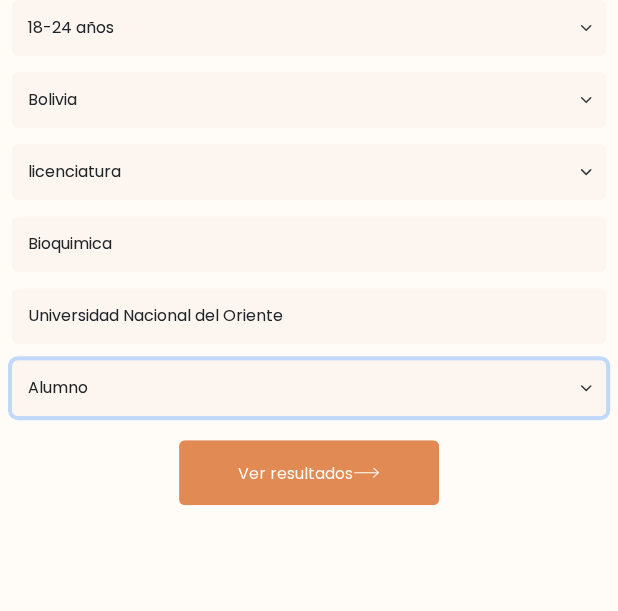 click on "Situación laboral actual
Empleado
Alumno
Jubilado
Otro/prefiero no responder" at bounding box center [309, 388] 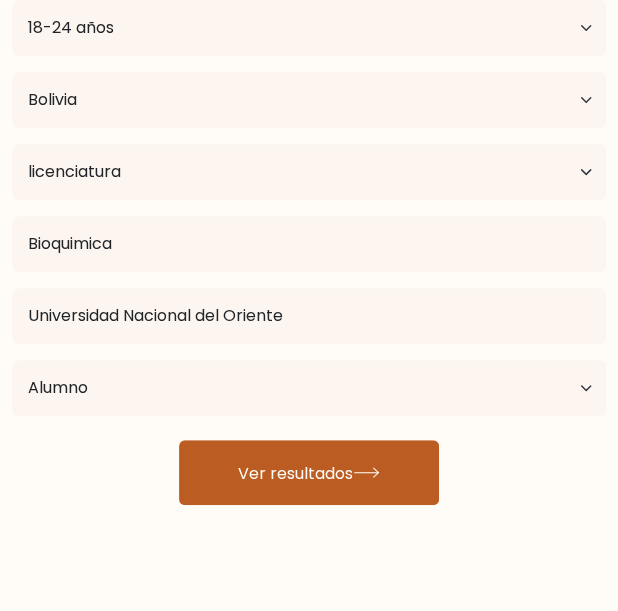 click on "Ver resultados" at bounding box center (295, 472) 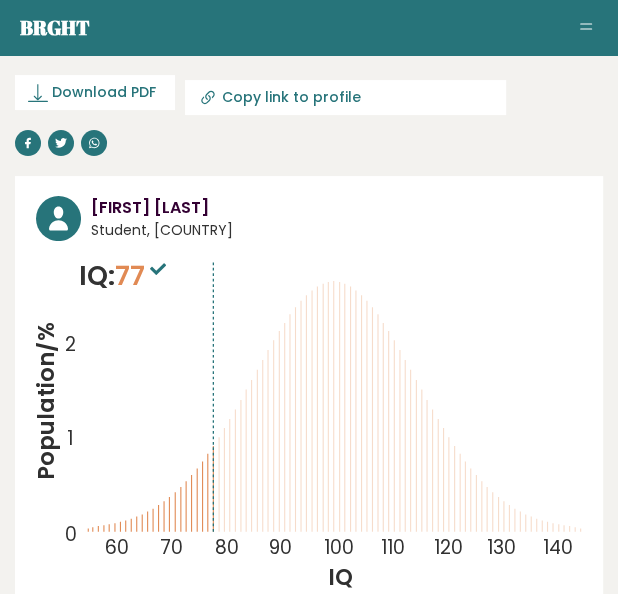 scroll, scrollTop: 0, scrollLeft: 0, axis: both 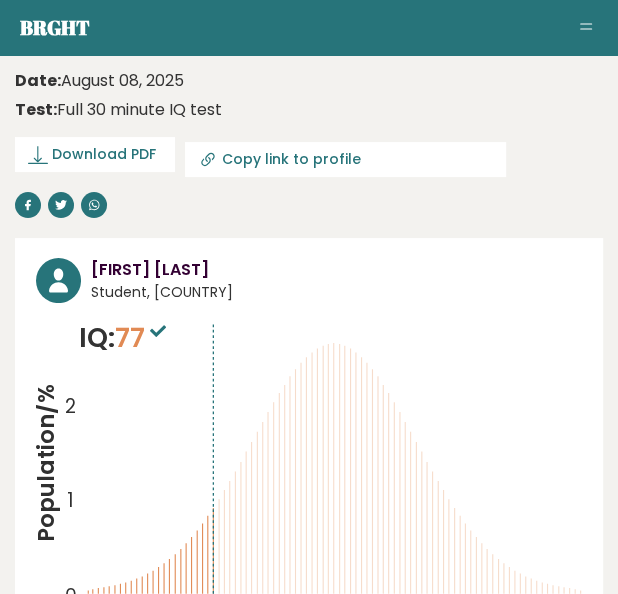 click 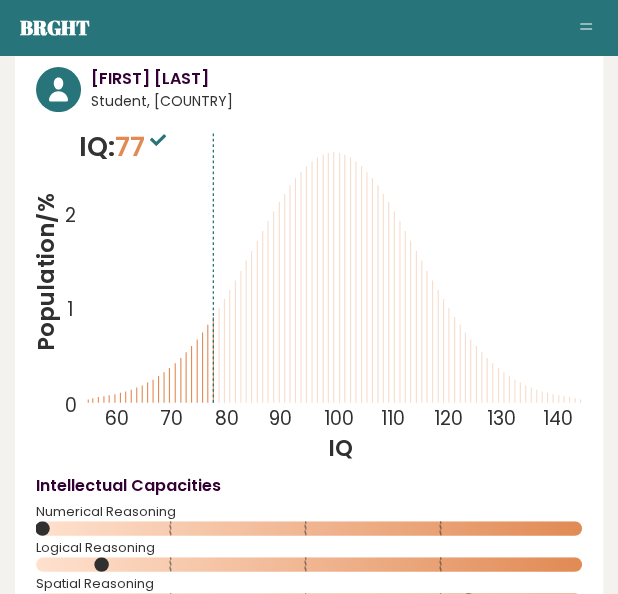 scroll, scrollTop: 111, scrollLeft: 0, axis: vertical 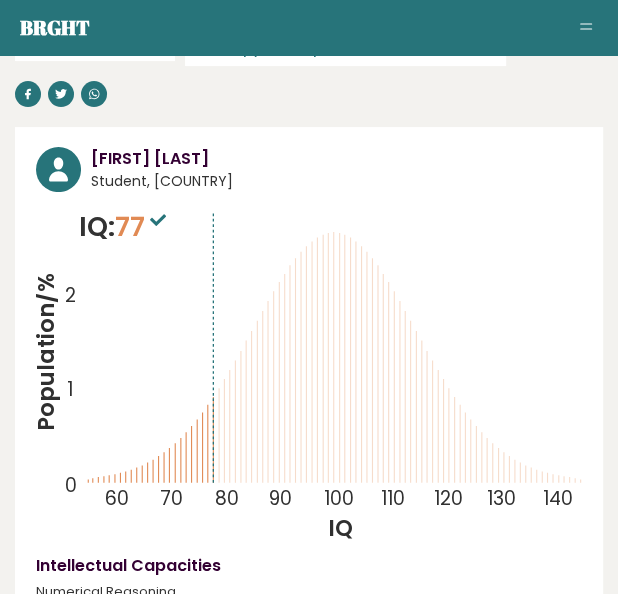 click on "Population/%
IQ
0
1
2
60
70
80
90
100
110
120
130
140" 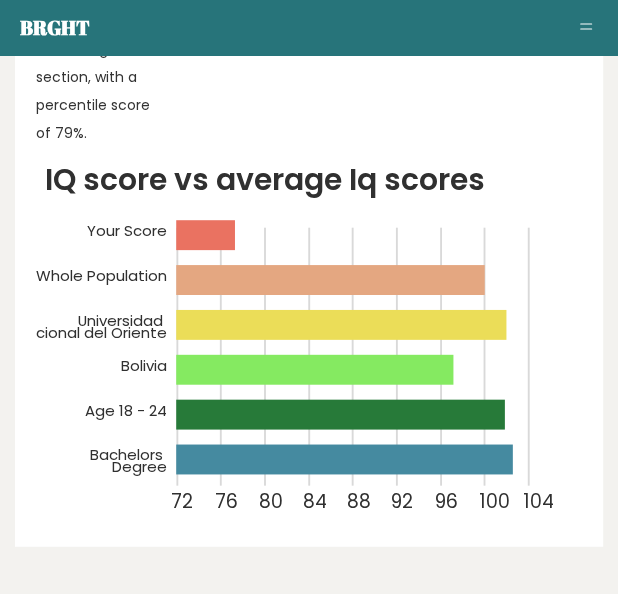 scroll, scrollTop: 1555, scrollLeft: 0, axis: vertical 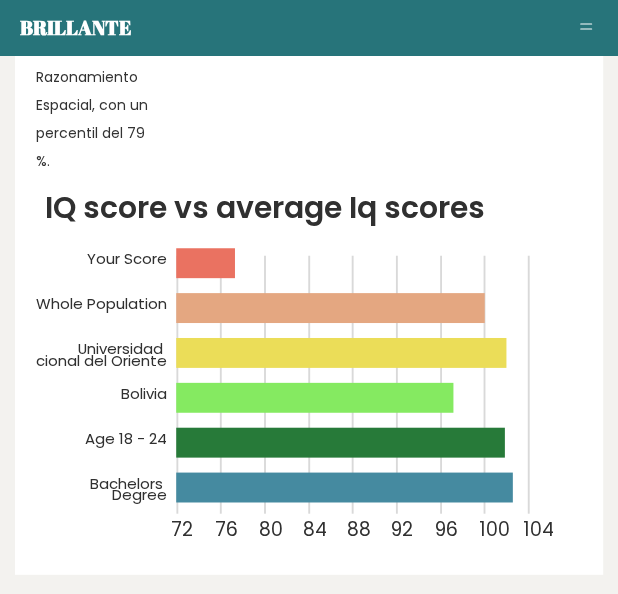 click on "IQ score vs average Iq scores
72
76
80
84
88
92
96
100
104
Your Score
Whole Population
Universidad
Nacional Del Oriente
[COUNTRY]" 